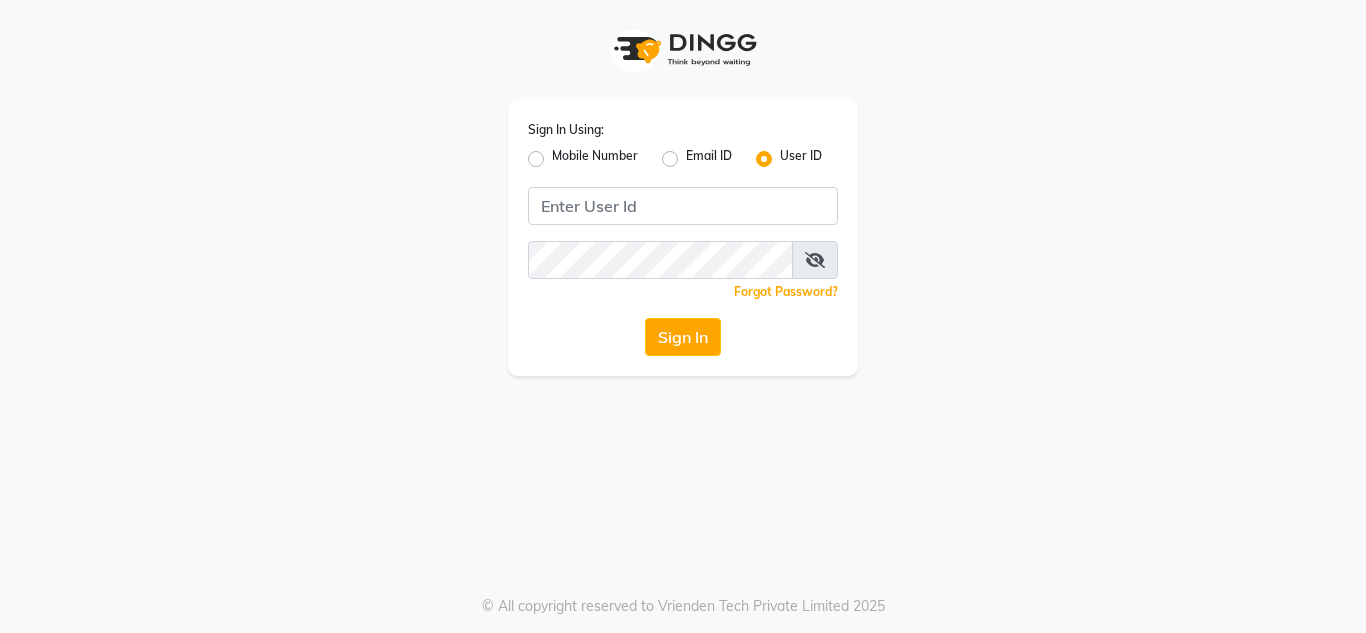 scroll, scrollTop: 0, scrollLeft: 0, axis: both 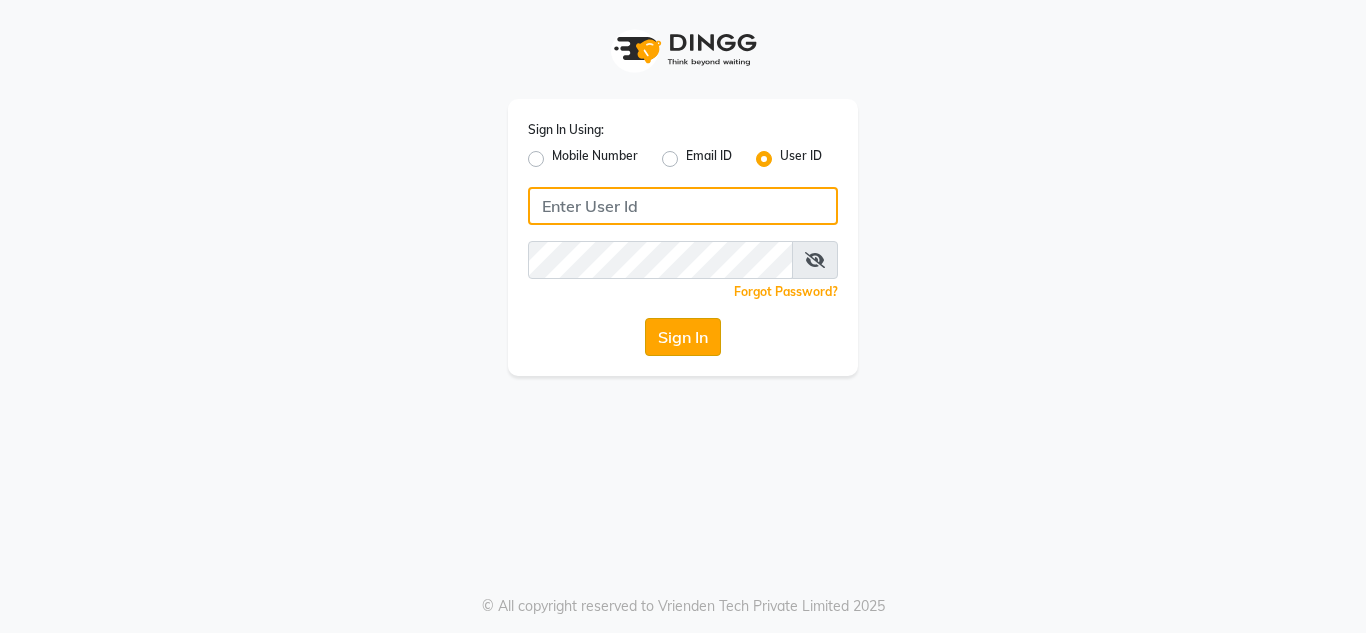 type on "richbit123" 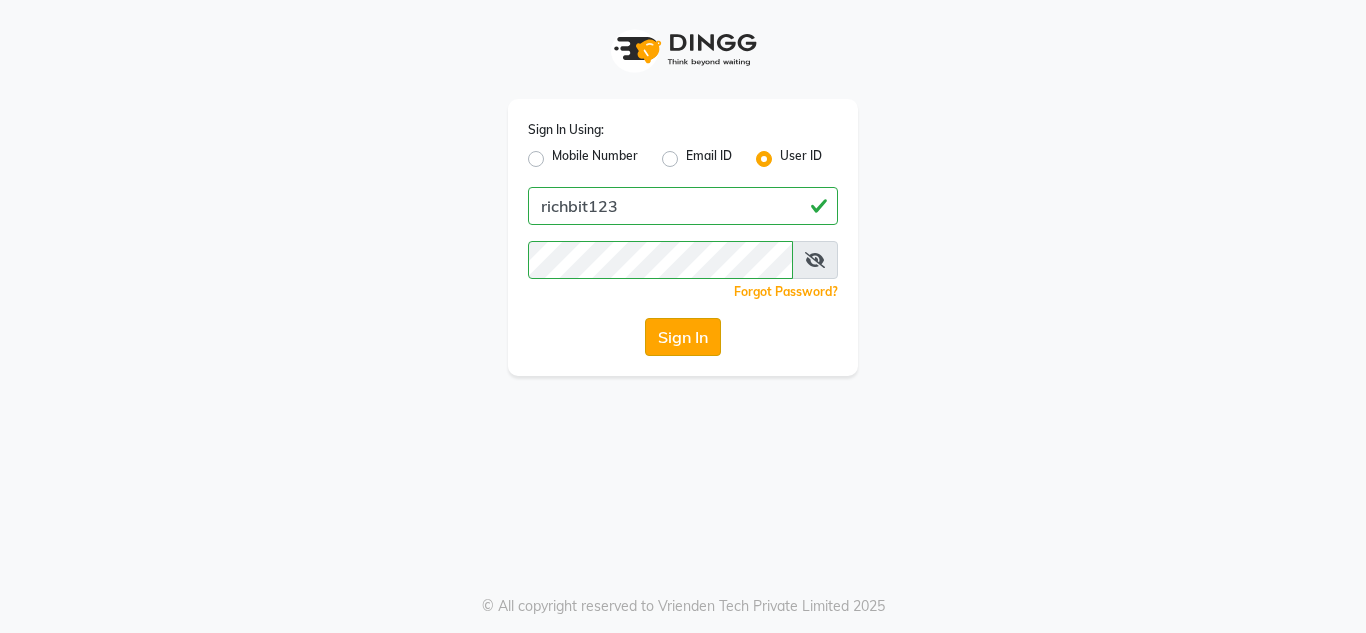 click on "Sign In" 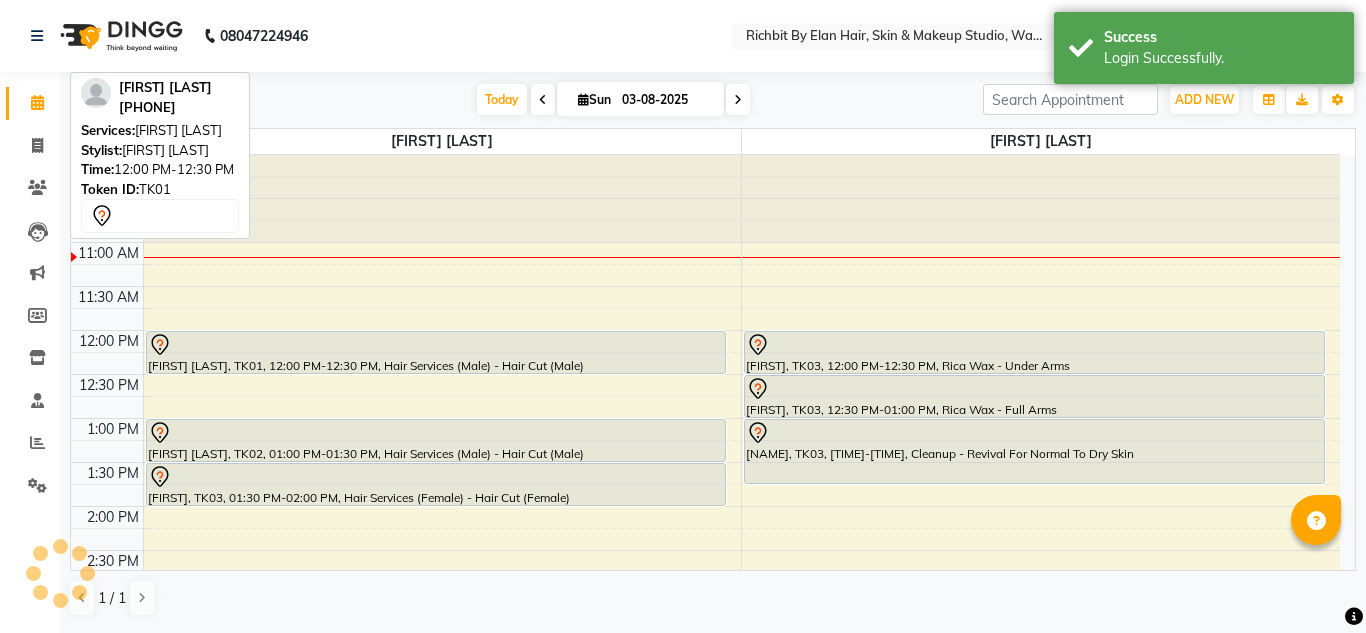 scroll, scrollTop: 0, scrollLeft: 0, axis: both 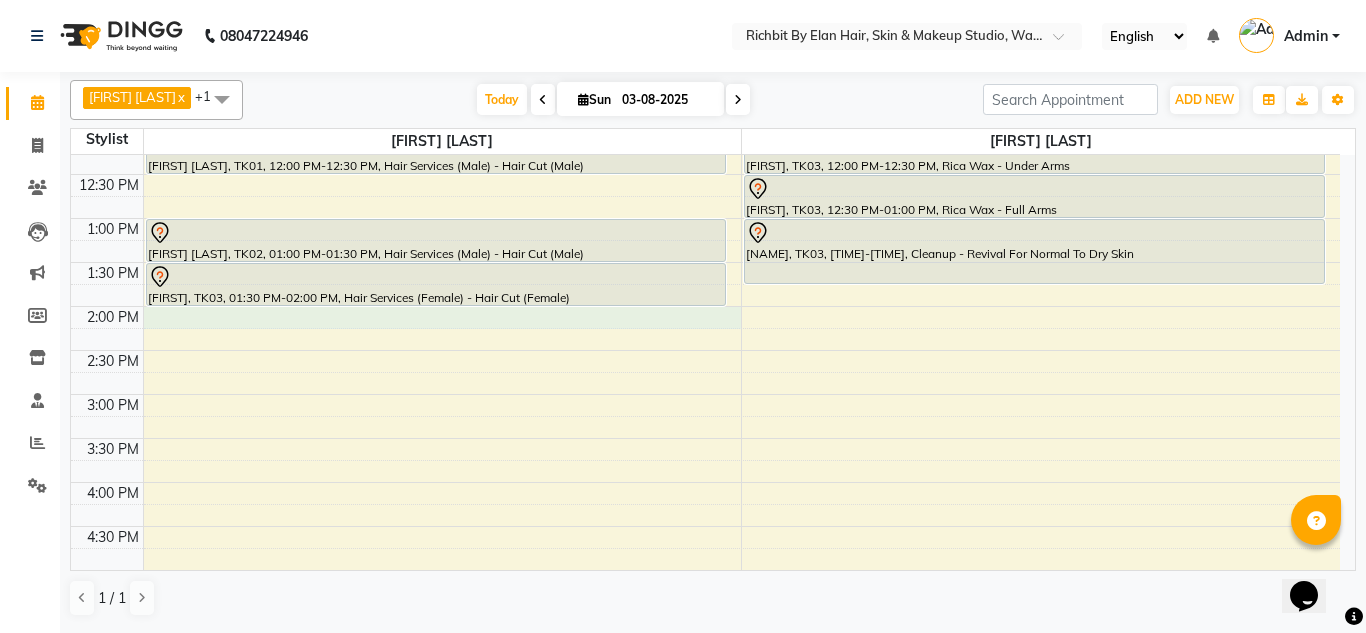 click on "10:00 AM 10:30 AM 11:00 AM 11:30 AM 12:00 PM 12:30 PM 1:00 PM 1:30 PM 2:00 PM 2:30 PM 3:00 PM 3:30 PM 4:00 PM 4:30 PM 5:00 PM 5:30 PM 6:00 PM 6:30 PM 7:00 PM 7:30 PM 8:00 PM 8:30 PM 9:00 PM 9:30 PM             [FIRST] [LAST], TK01, 12:00 PM-12:30 PM, Hair Services (Male) - Hair Cut (Male)             [FIRST] [LAST], TK02, 01:00 PM-01:30 PM, Hair Services (Male) - Hair Cut (Male)             [FIRST], TK03, 01:30 PM-02:00 PM, Hair Services (Female) - Hair Cut (Female)             [FIRST], TK03, 12:00 PM-12:30 PM, Rica Wax - Under Arms             [FIRST], TK03, 12:30 PM-01:00 PM, Rica Wax - Full Arms             [FIRST], TK03, 01:00 PM-01:45 PM, Cleanup - Revival For Normal To Dry Skin" at bounding box center (705, 482) 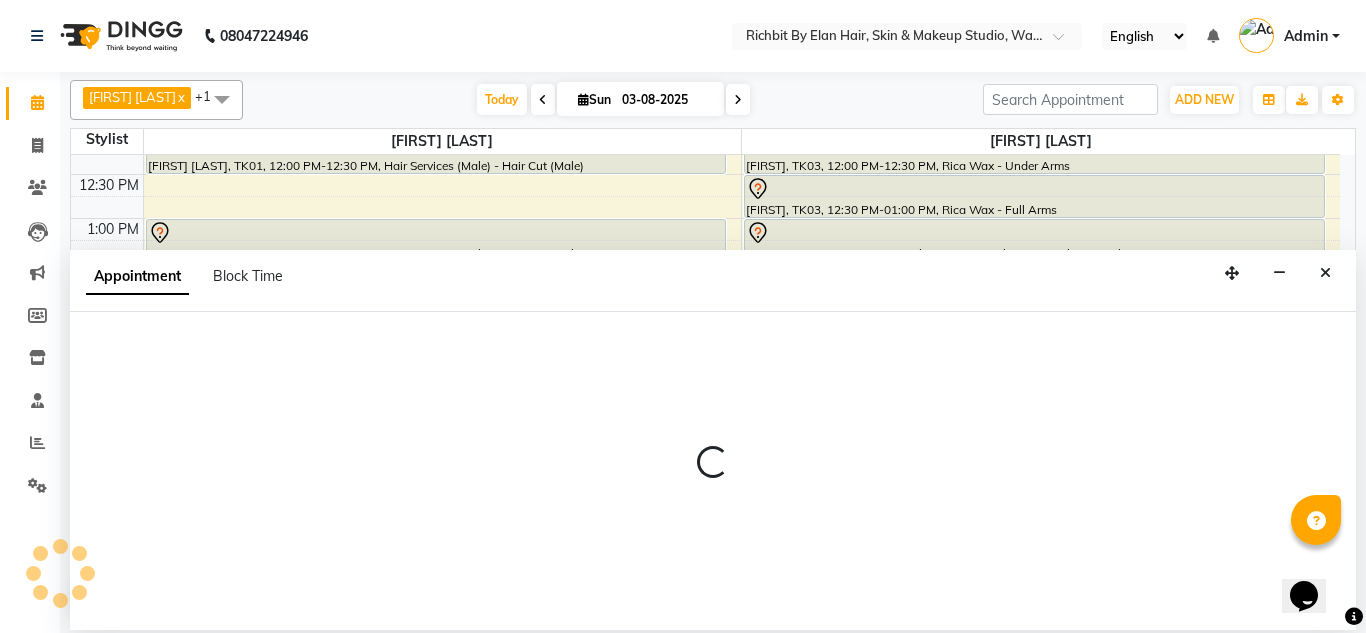 select on "39151" 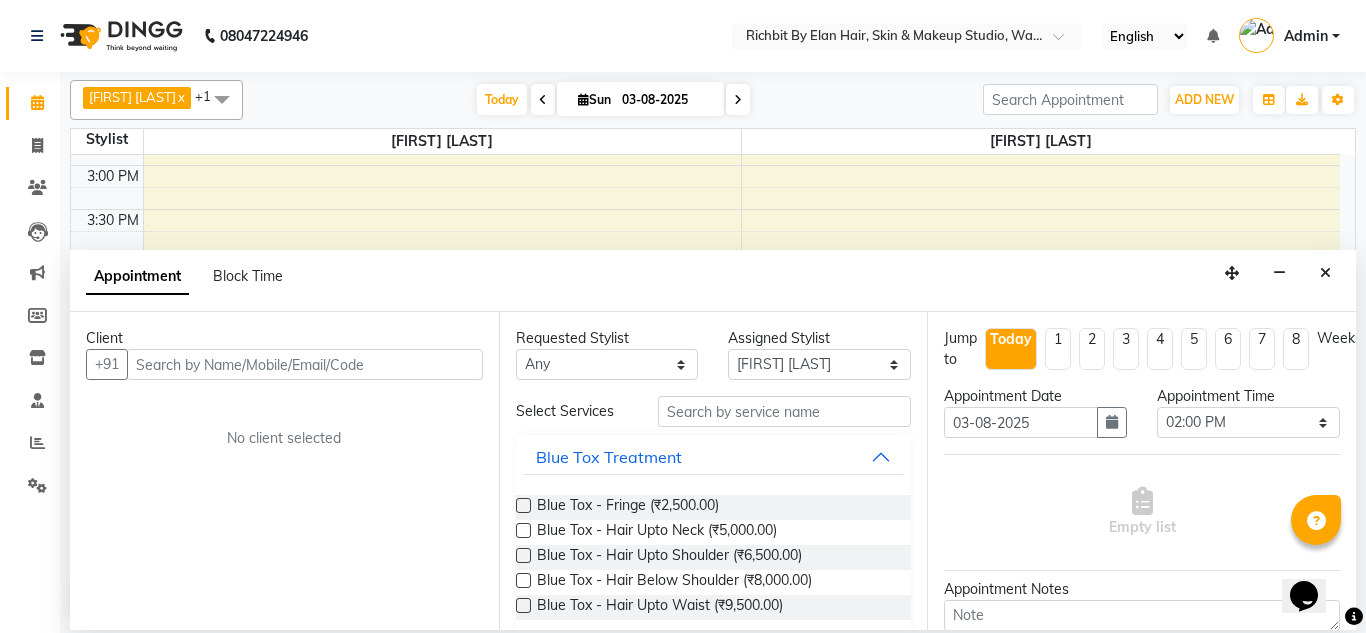 scroll, scrollTop: 400, scrollLeft: 0, axis: vertical 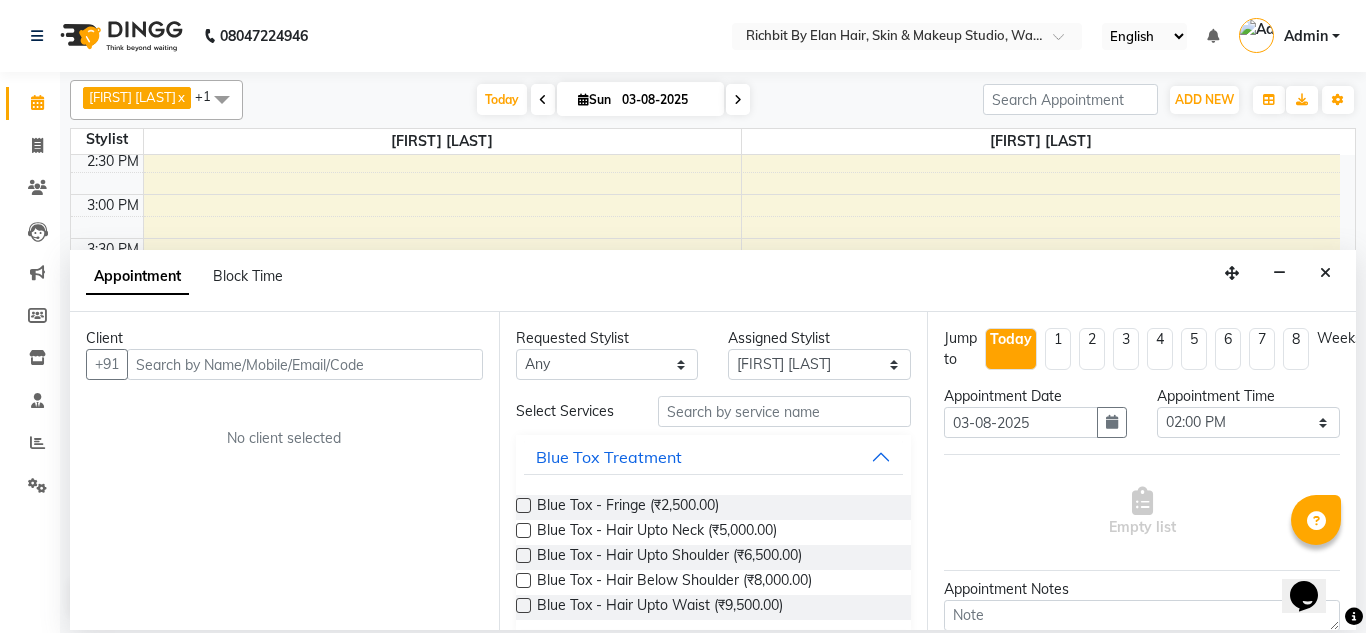 click at bounding box center [305, 364] 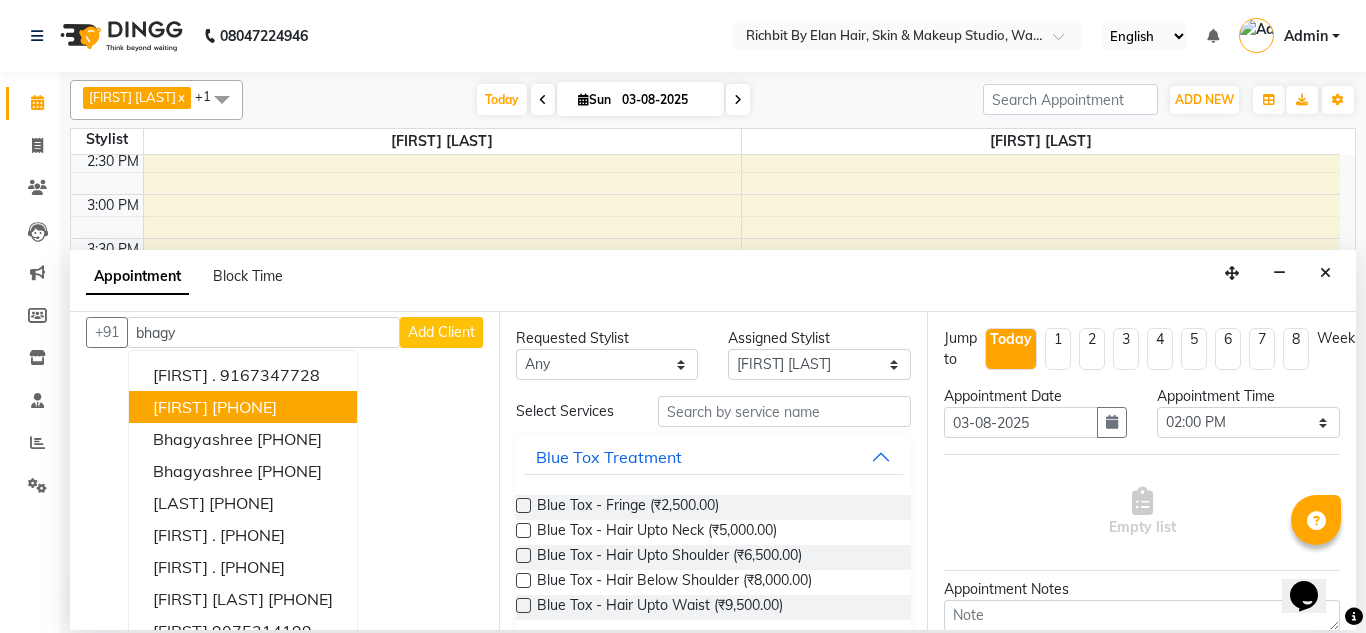 scroll, scrollTop: 0, scrollLeft: 0, axis: both 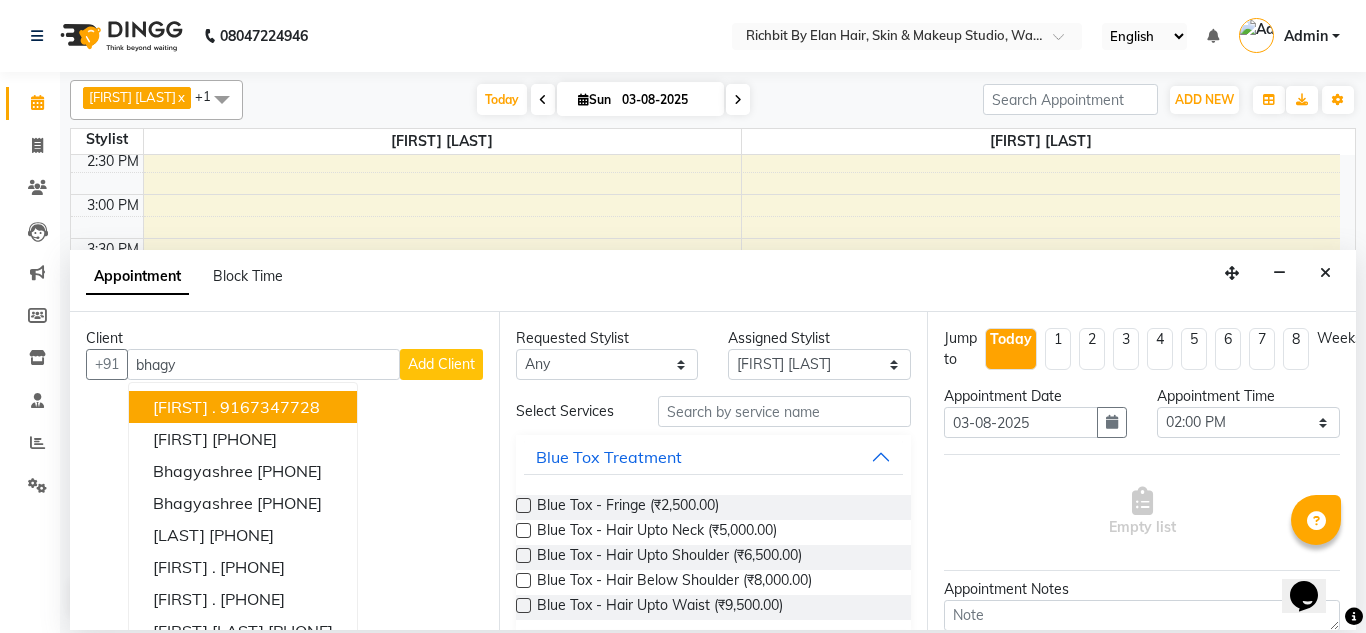 click on "bhagy" at bounding box center [263, 364] 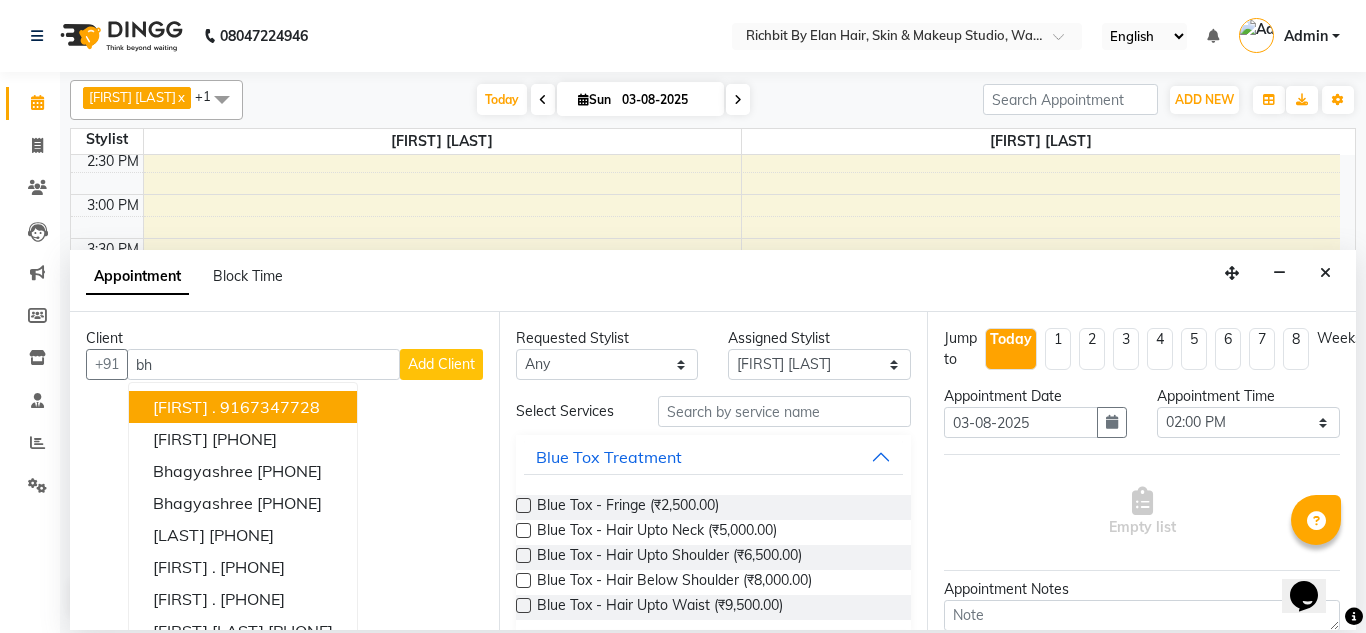 type on "b" 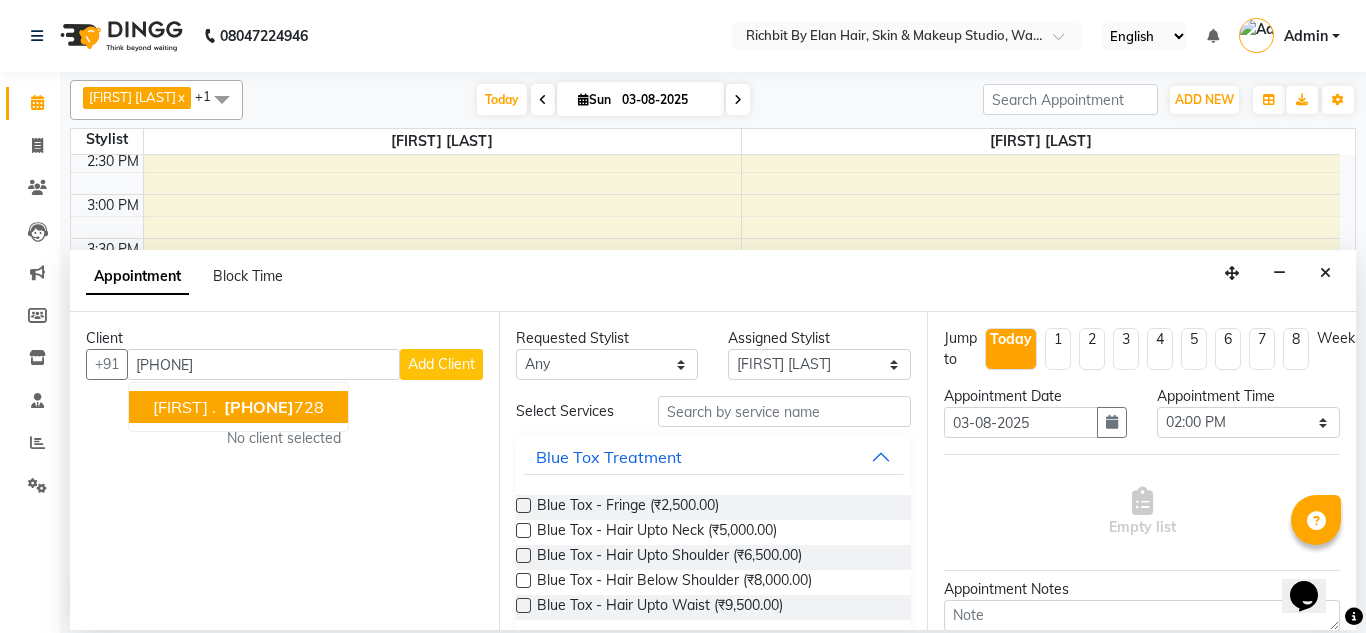 click on "[PHONE]" at bounding box center [259, 407] 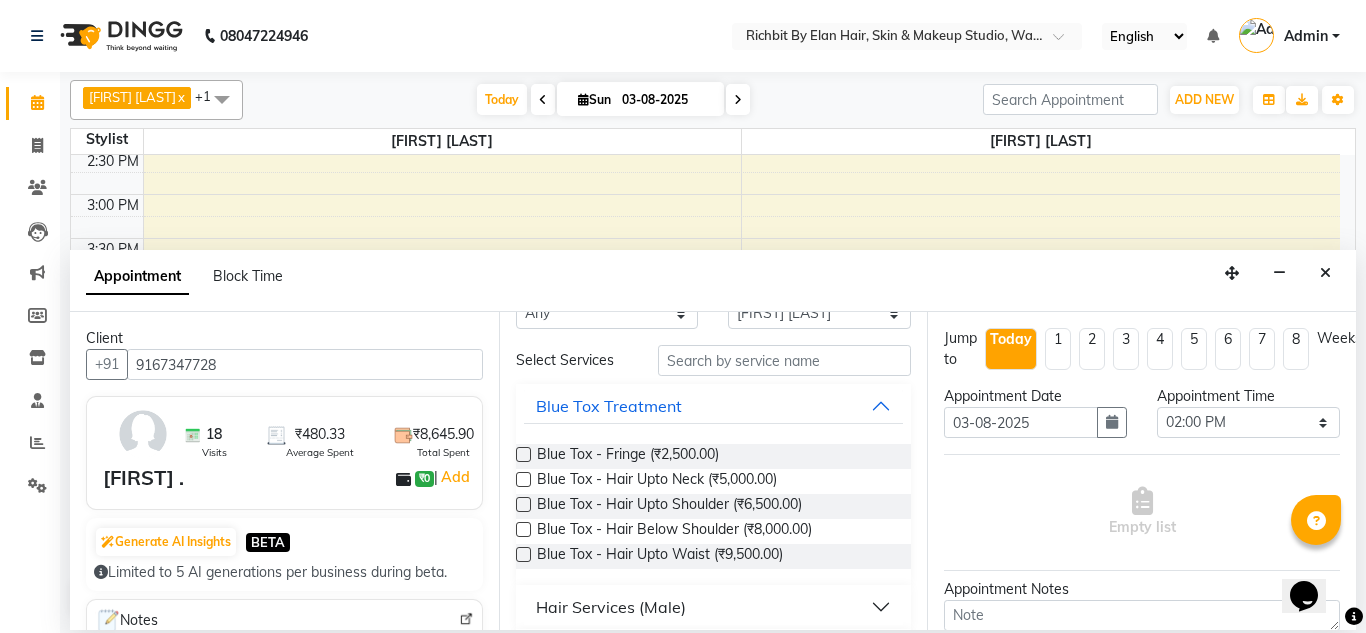 scroll, scrollTop: 0, scrollLeft: 0, axis: both 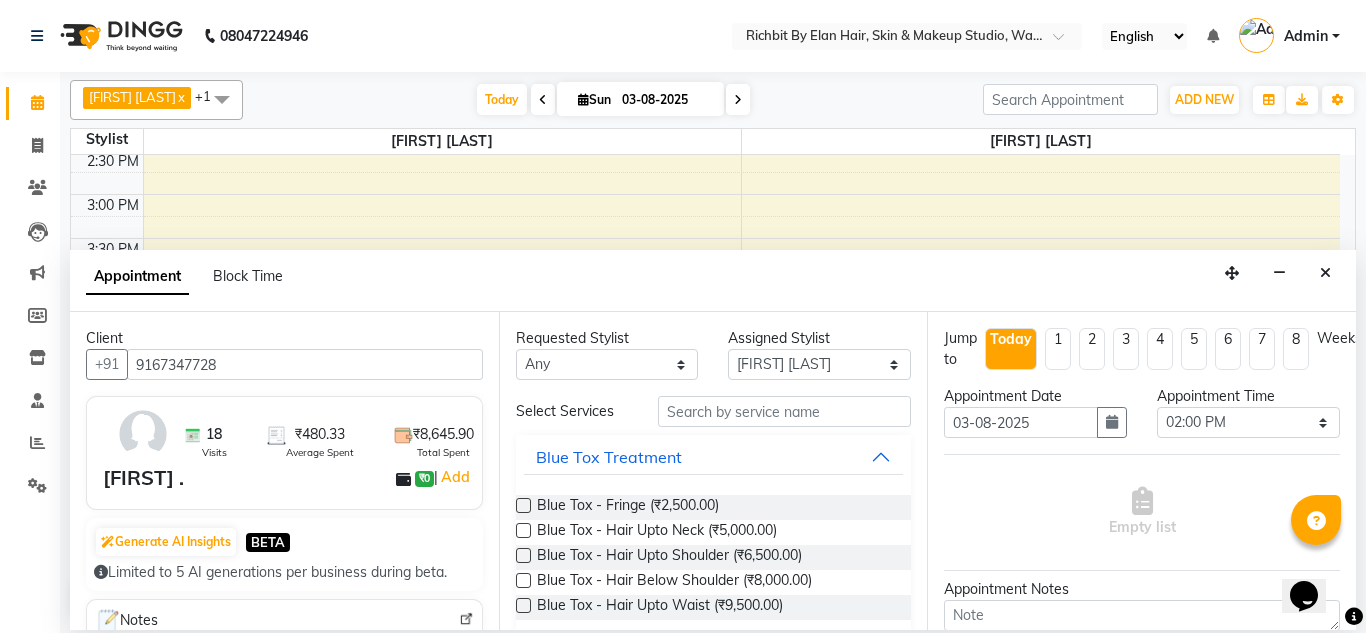 type on "9167347728" 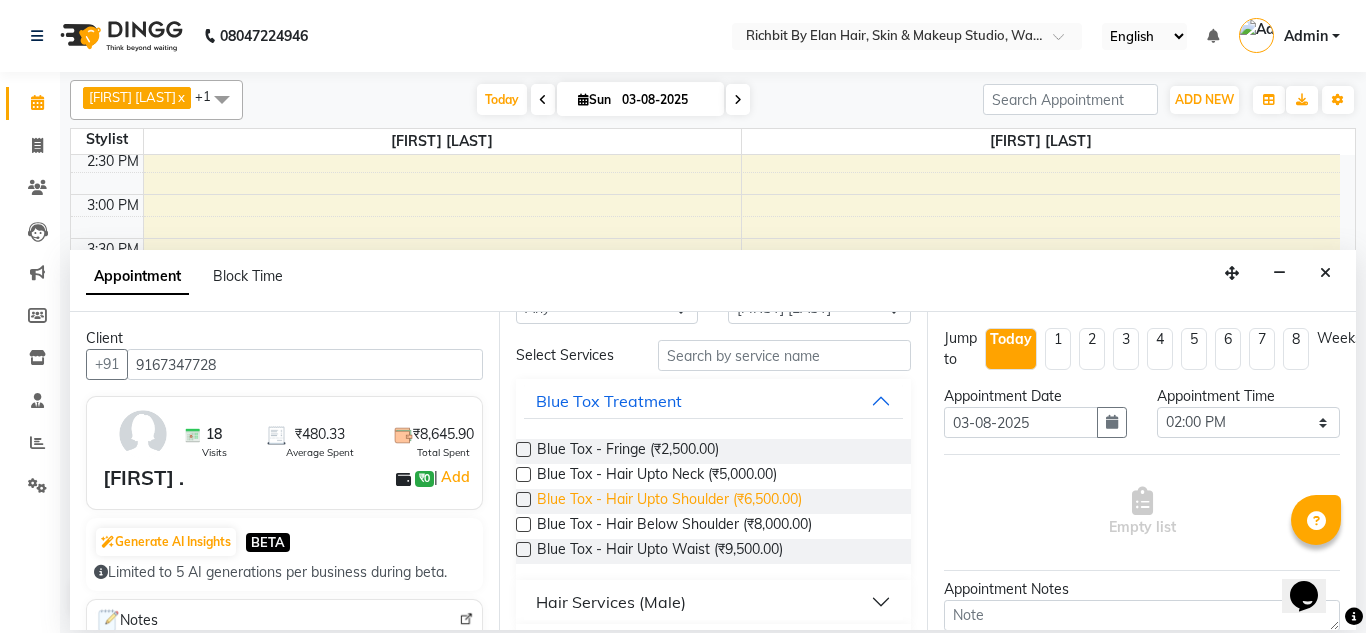 scroll, scrollTop: 100, scrollLeft: 0, axis: vertical 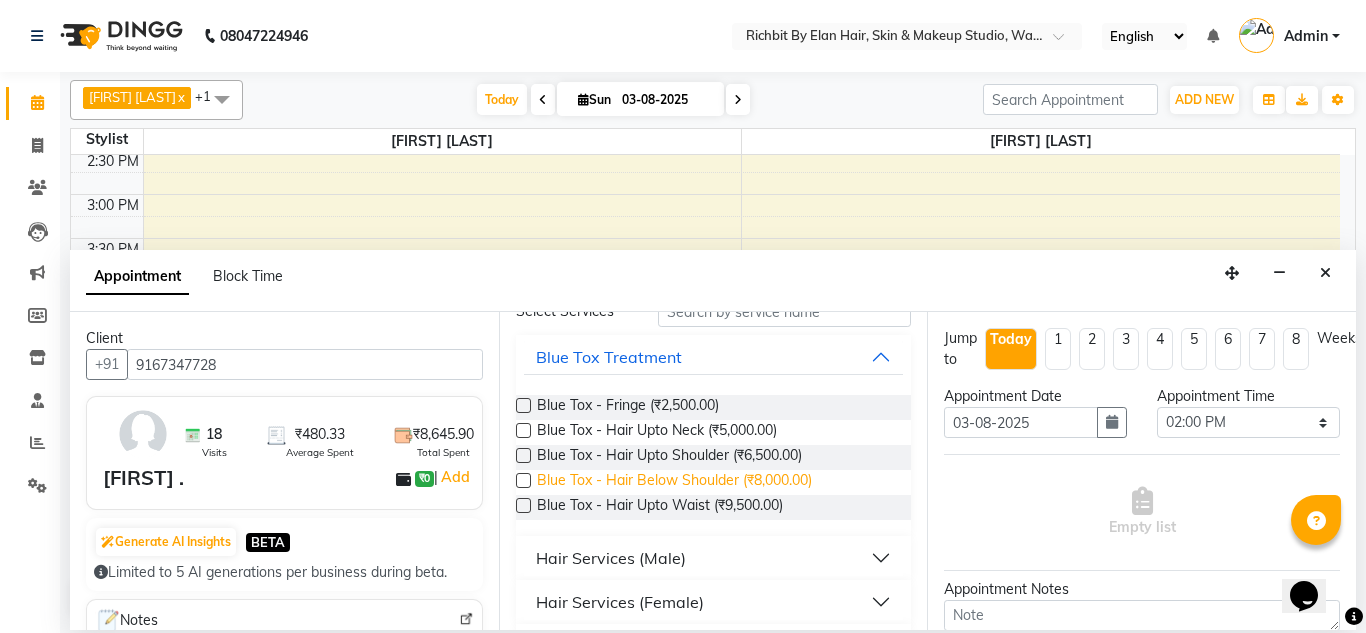 click on "Blue Tox - Hair Below Shoulder (₹8,000.00)" at bounding box center [674, 482] 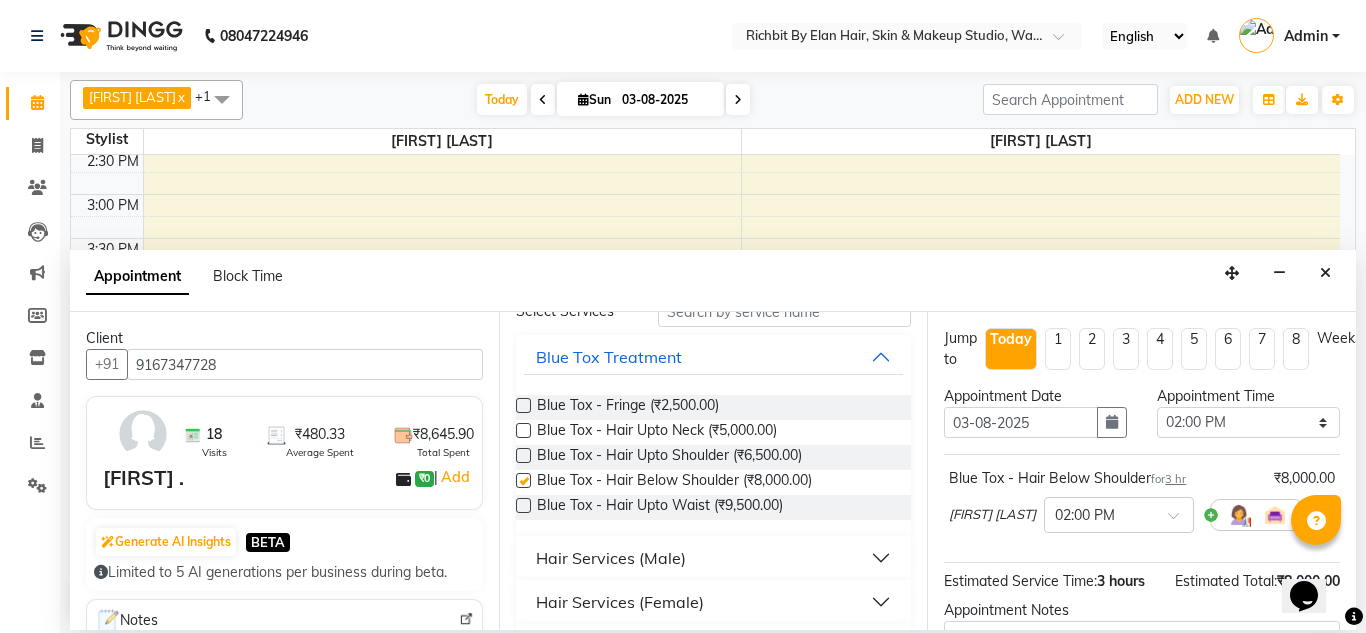 checkbox on "false" 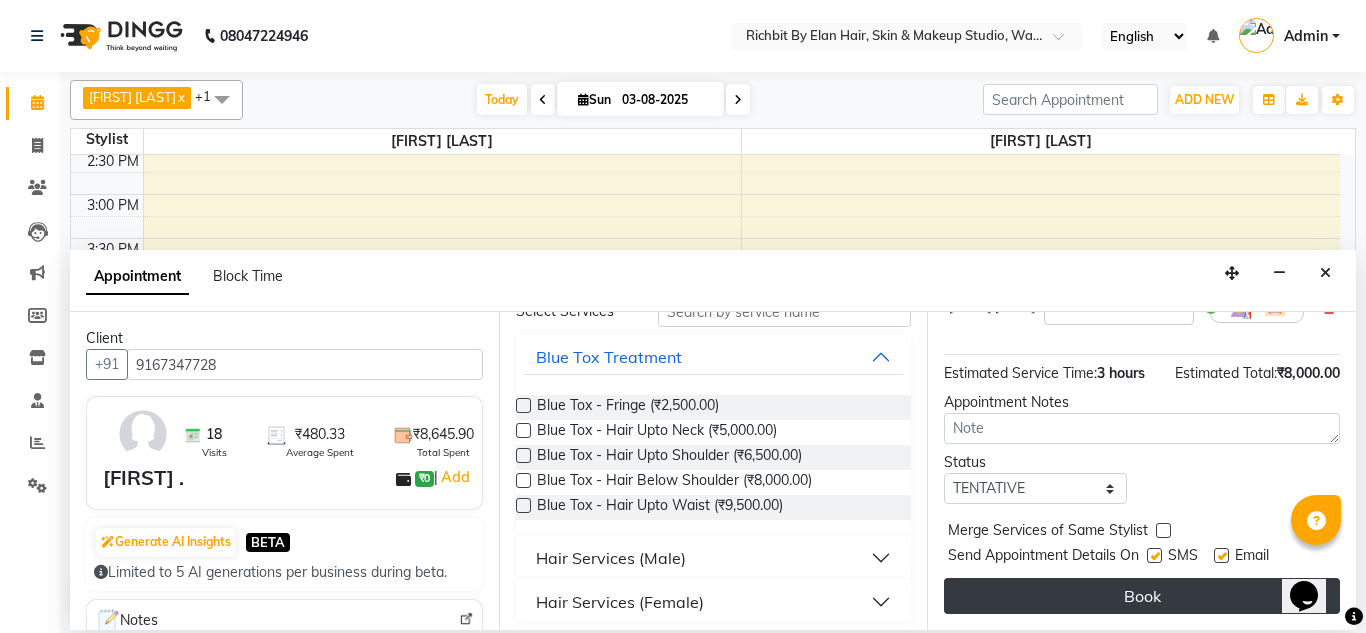 scroll, scrollTop: 247, scrollLeft: 0, axis: vertical 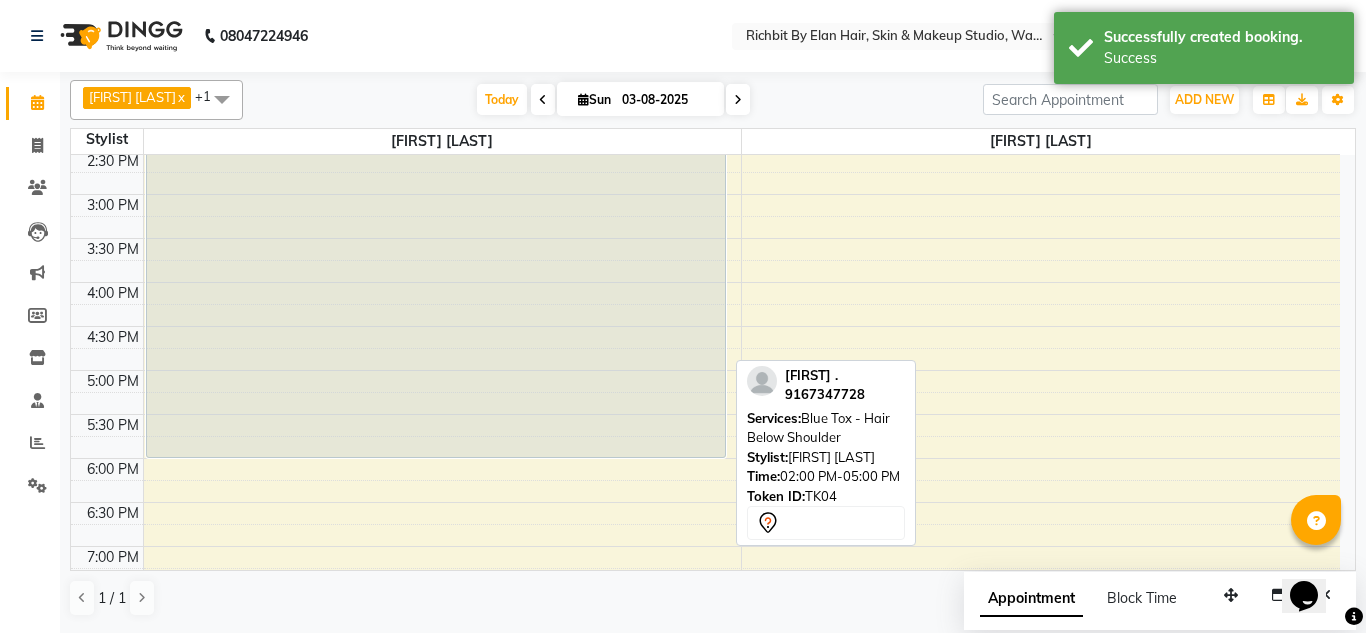 drag, startPoint x: 359, startPoint y: 366, endPoint x: 357, endPoint y: 440, distance: 74.02702 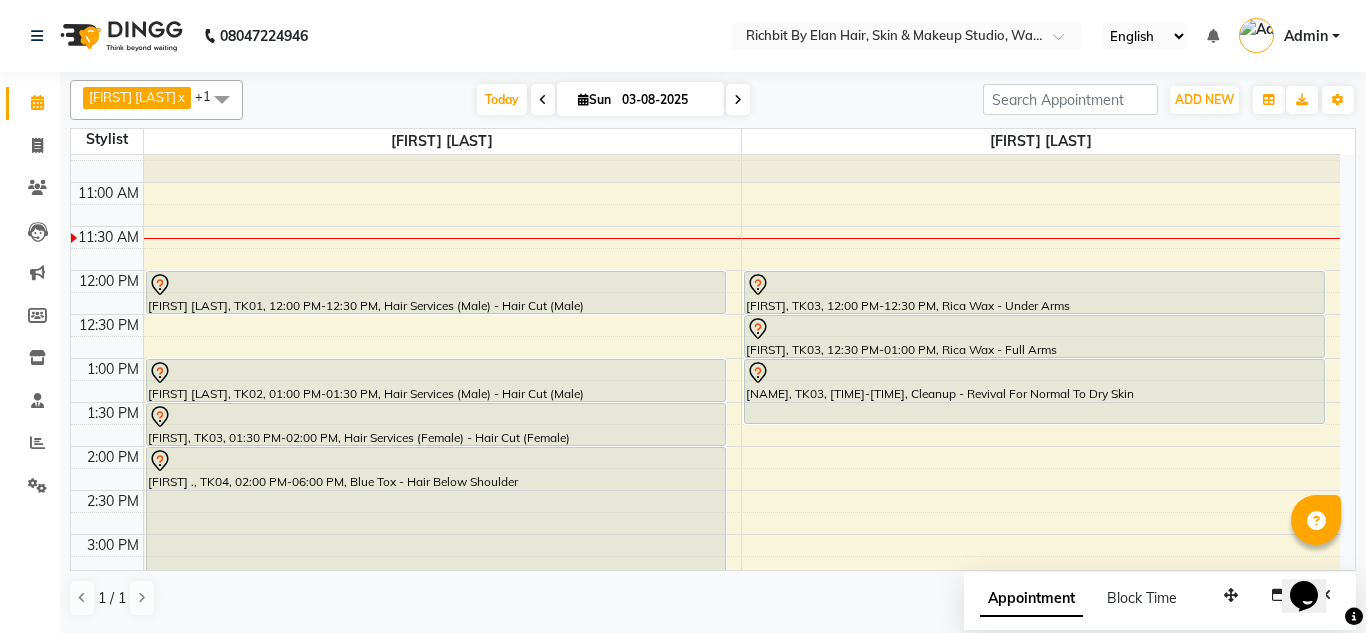 scroll, scrollTop: 0, scrollLeft: 0, axis: both 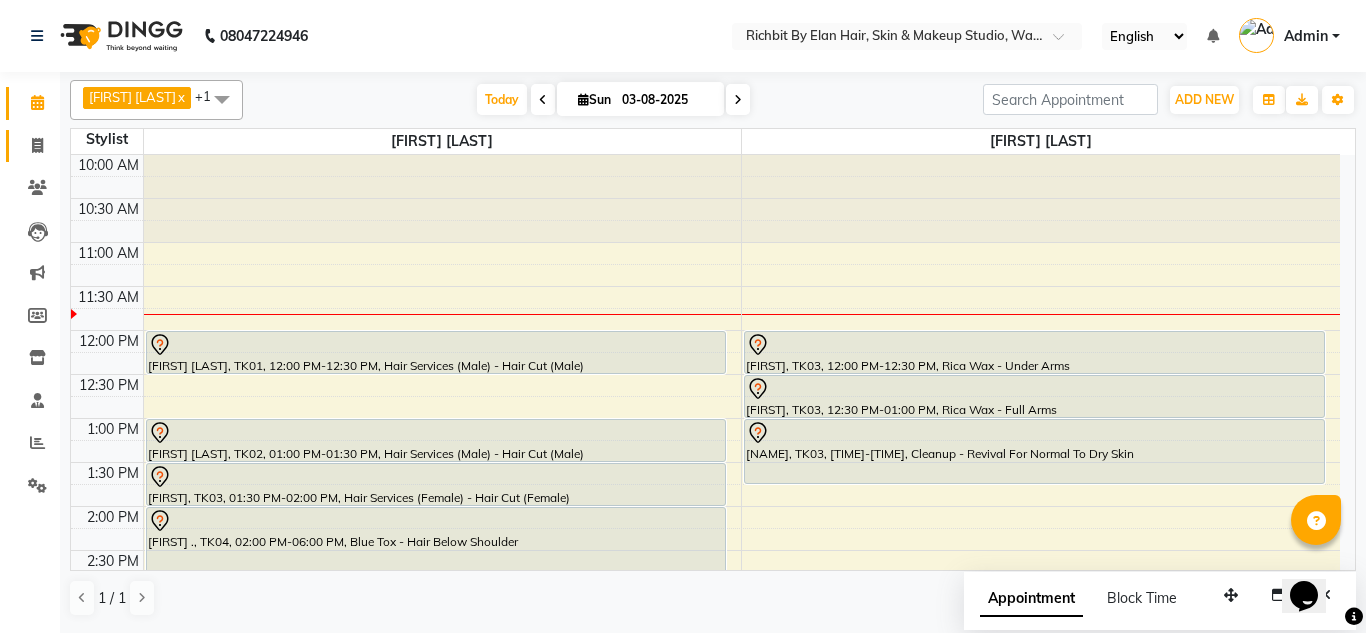 click on "Invoice" 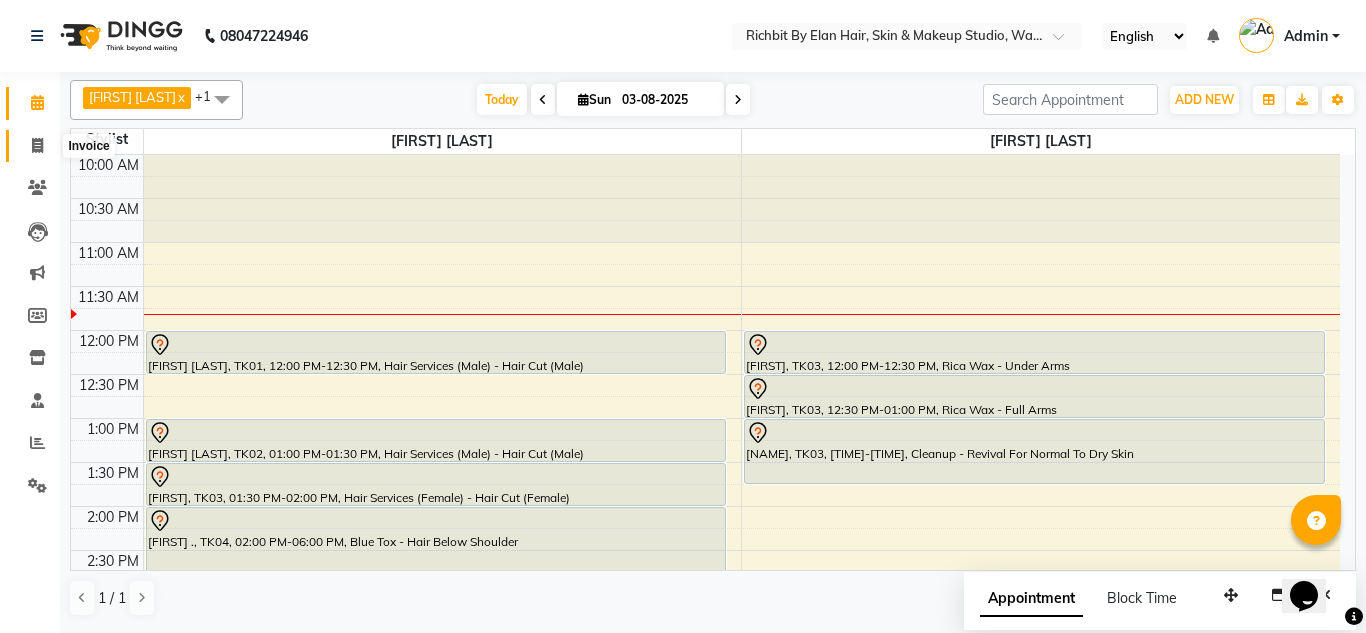 click 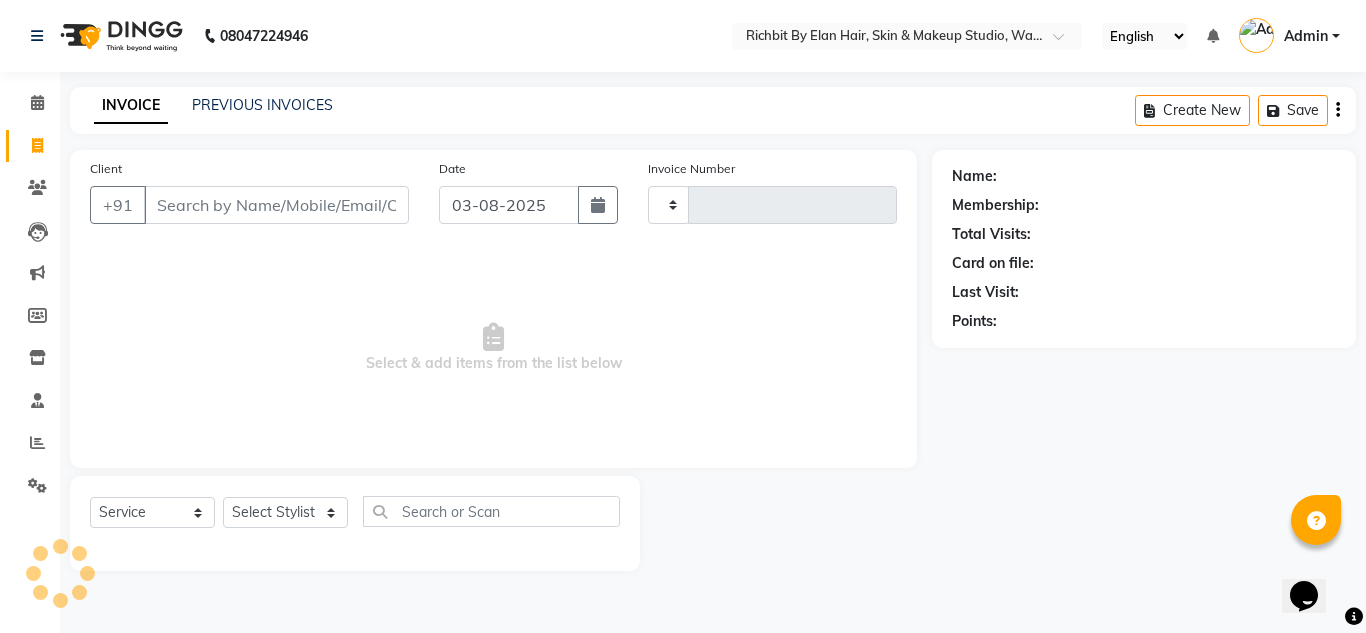 type on "0508" 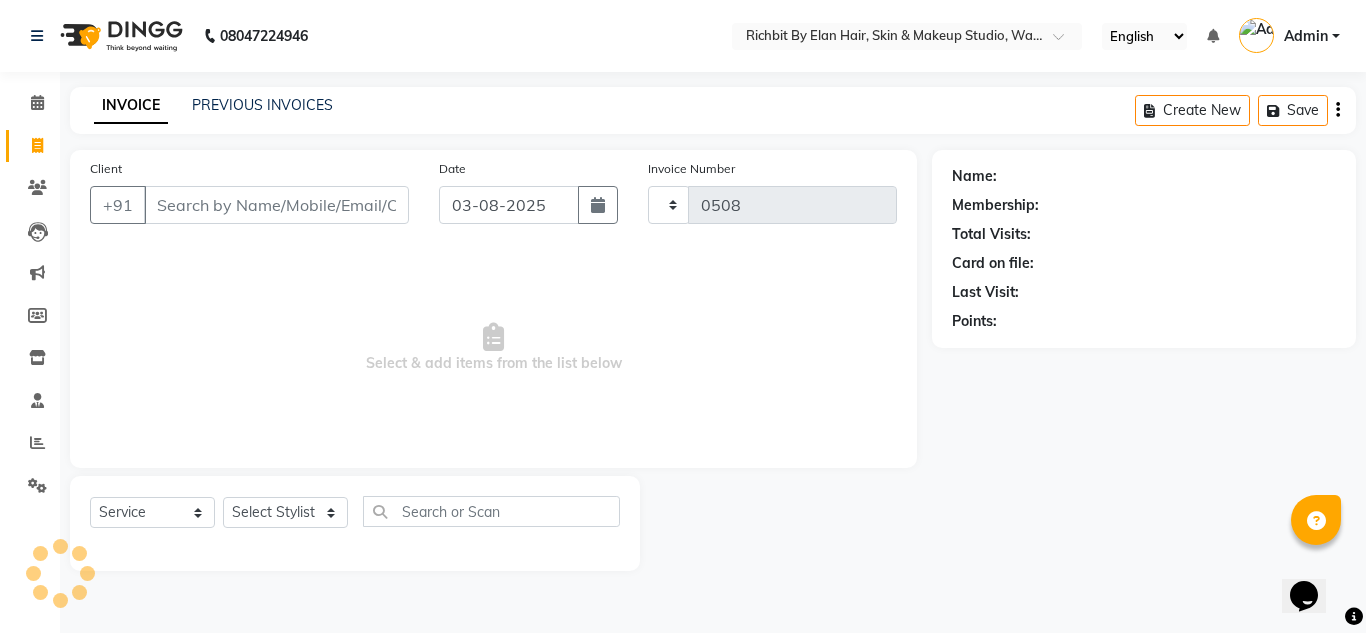 select on "4114" 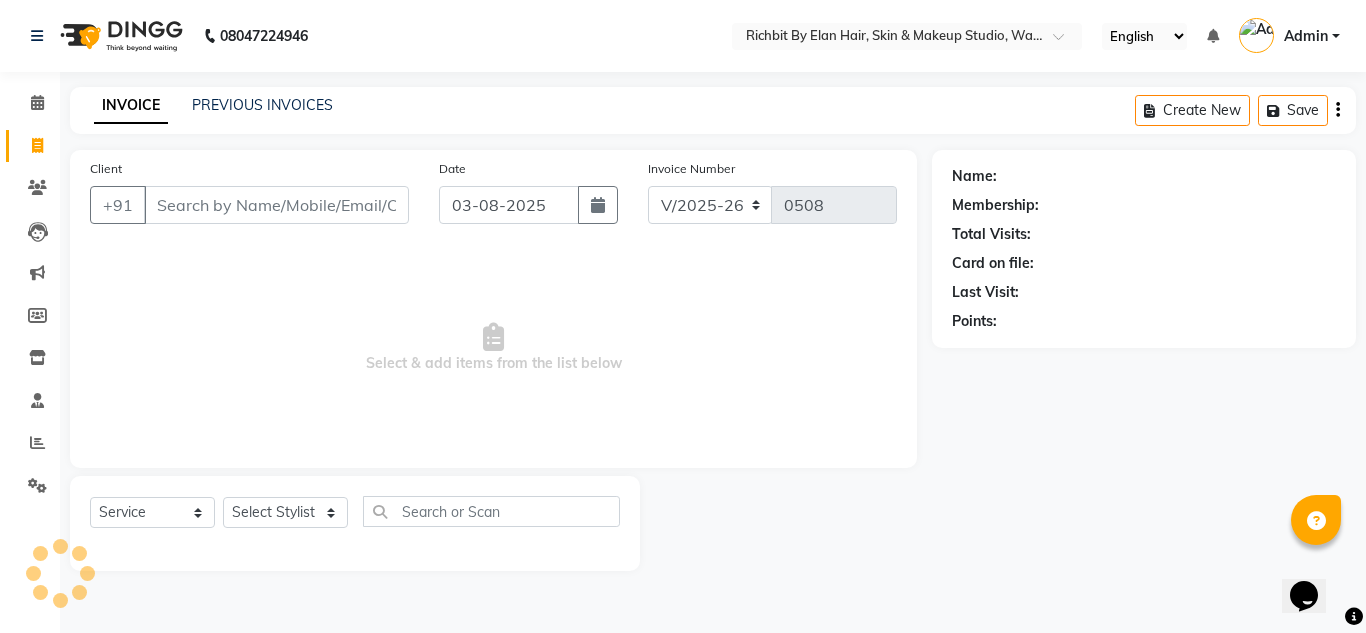 click on "Client" at bounding box center (276, 205) 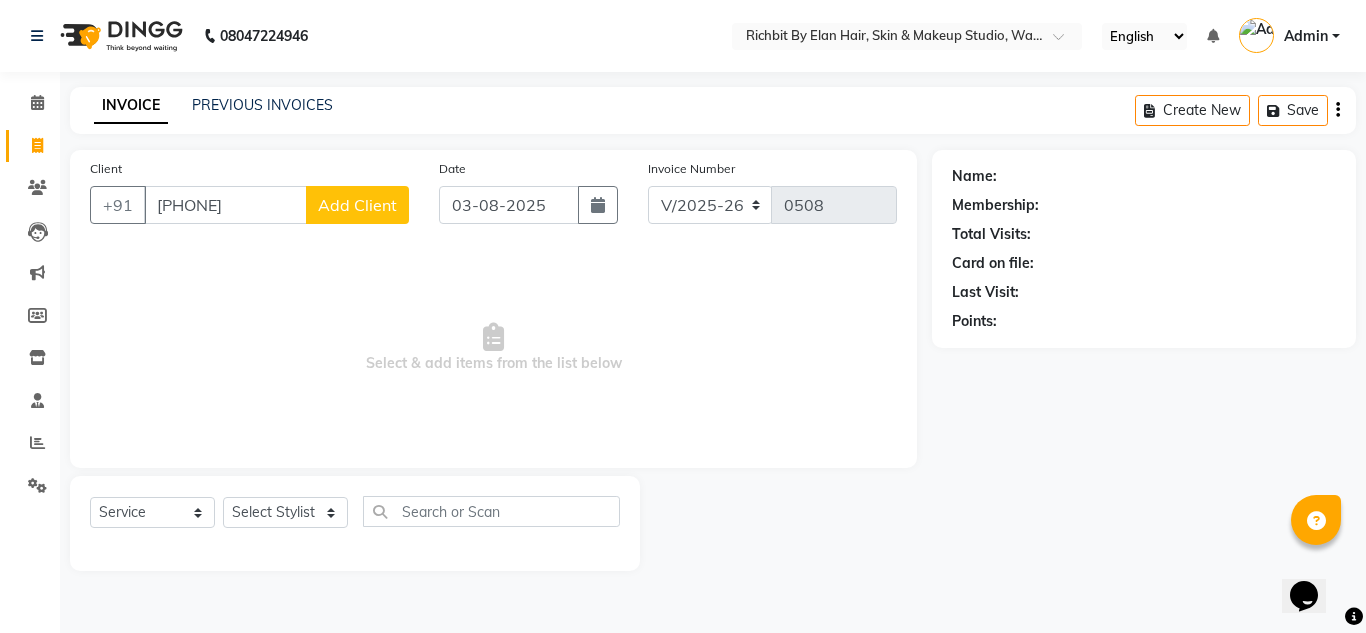type on "[PHONE]" 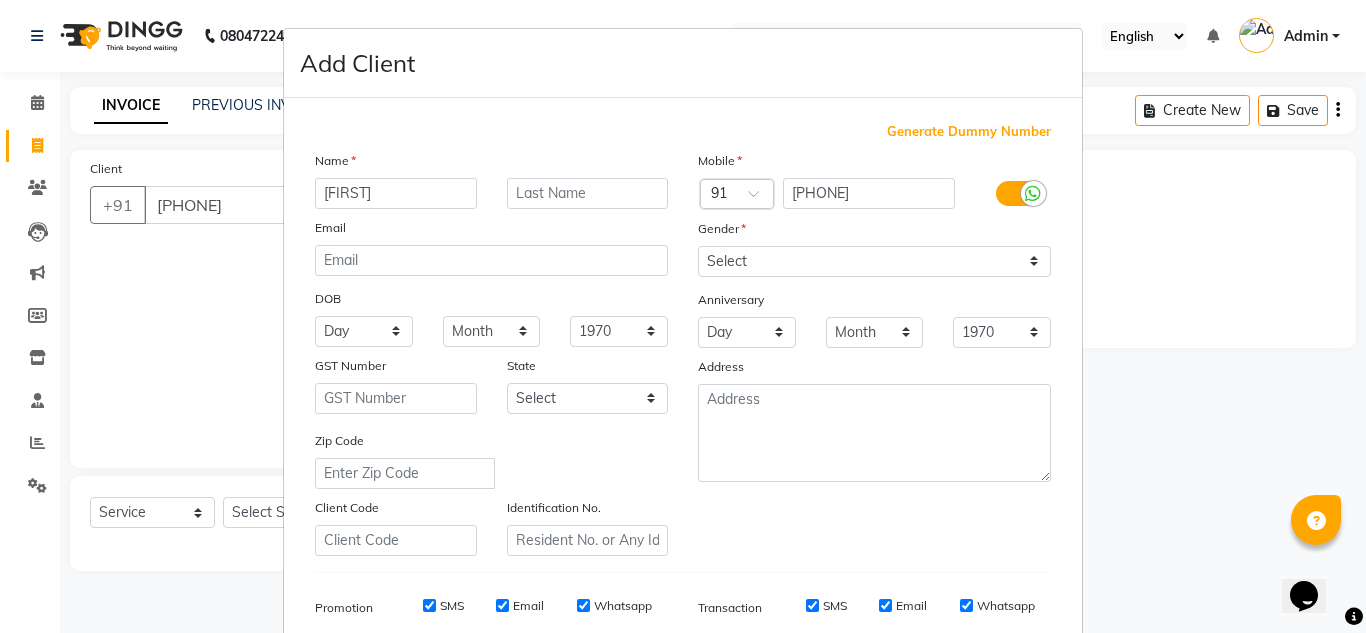 type on "[FIRST]" 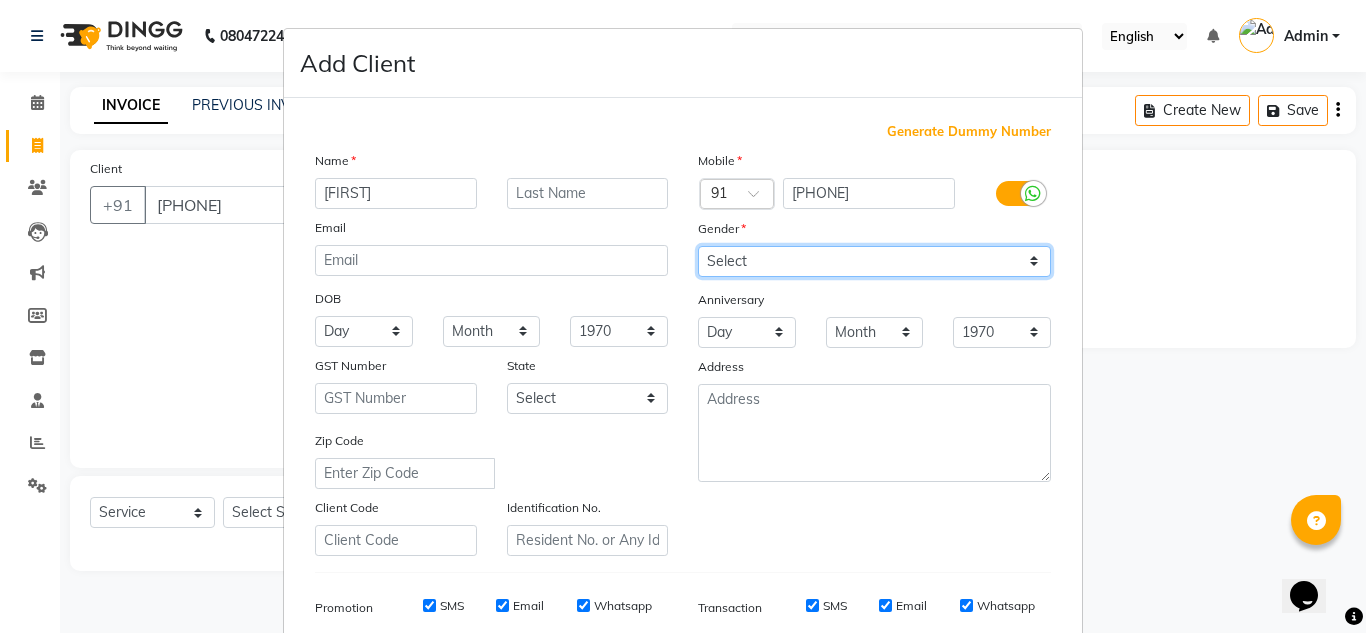 click on "Select Male Female Other Prefer Not To Say" at bounding box center [874, 261] 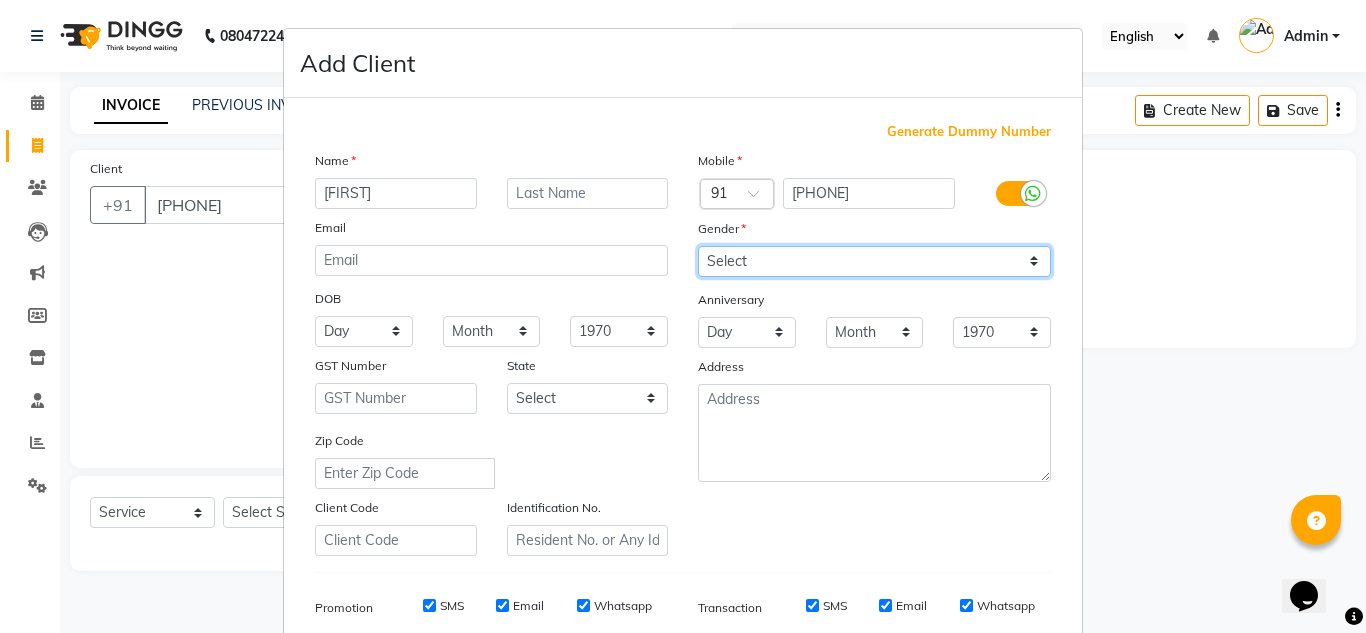 select on "female" 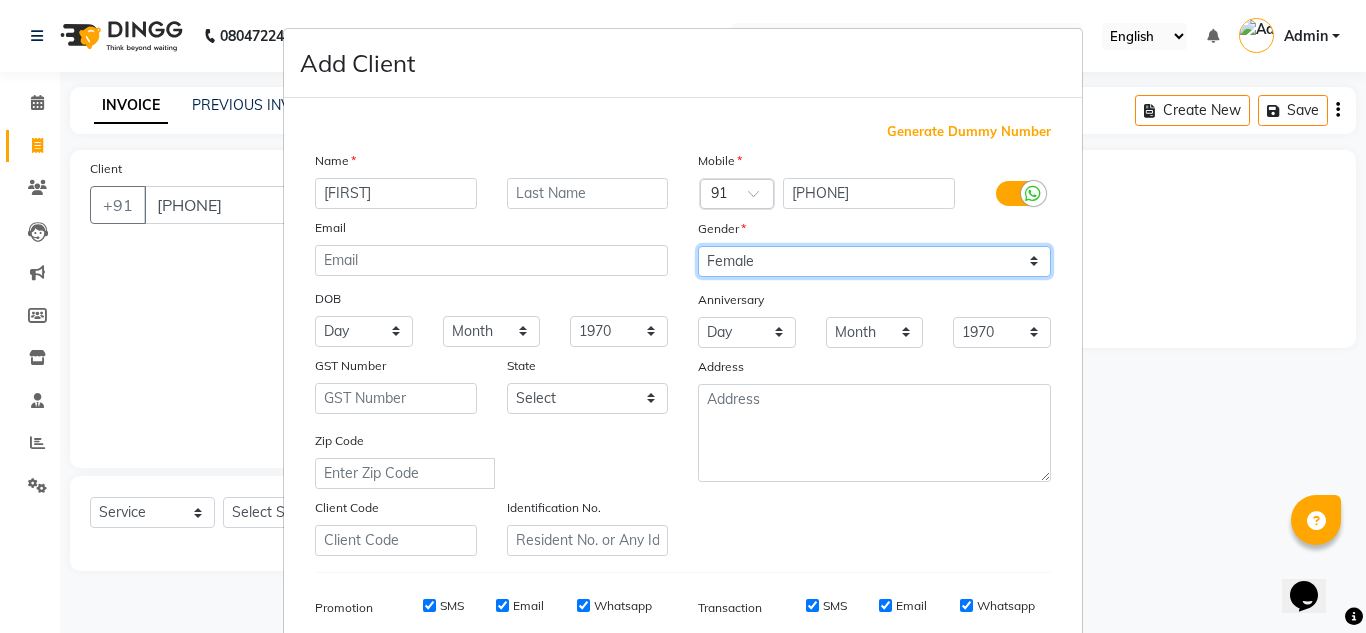 click on "Select Male Female Other Prefer Not To Say" at bounding box center [874, 261] 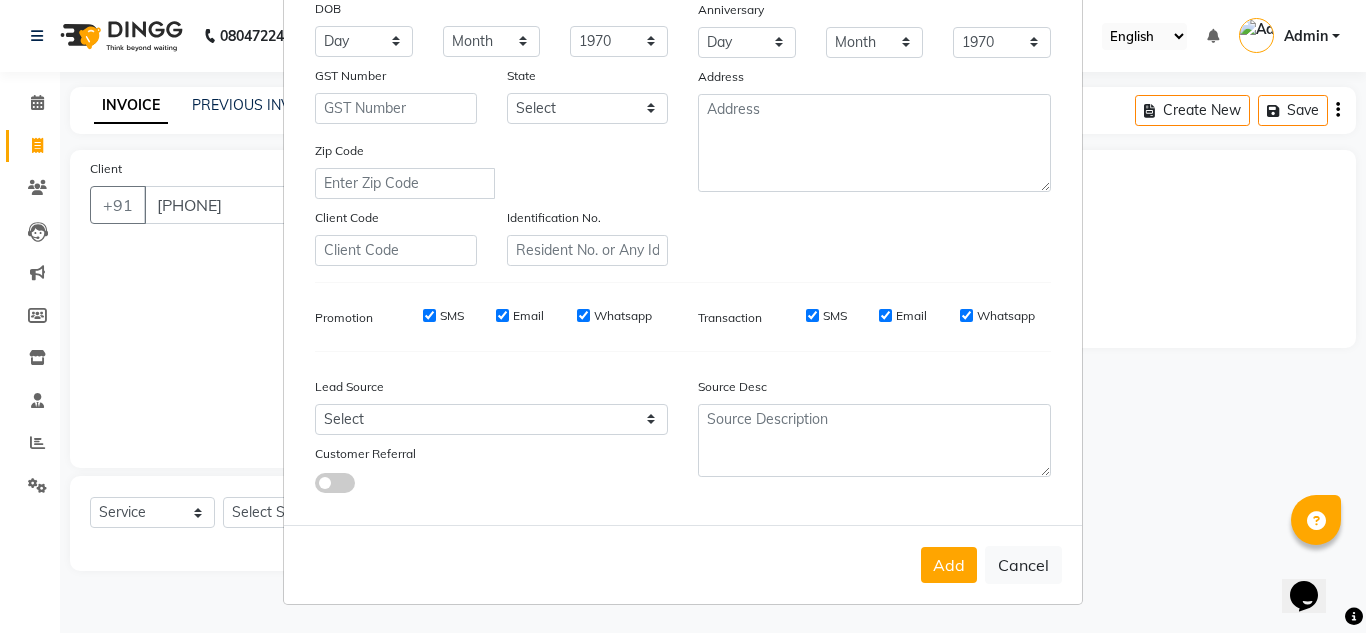 scroll, scrollTop: 90, scrollLeft: 0, axis: vertical 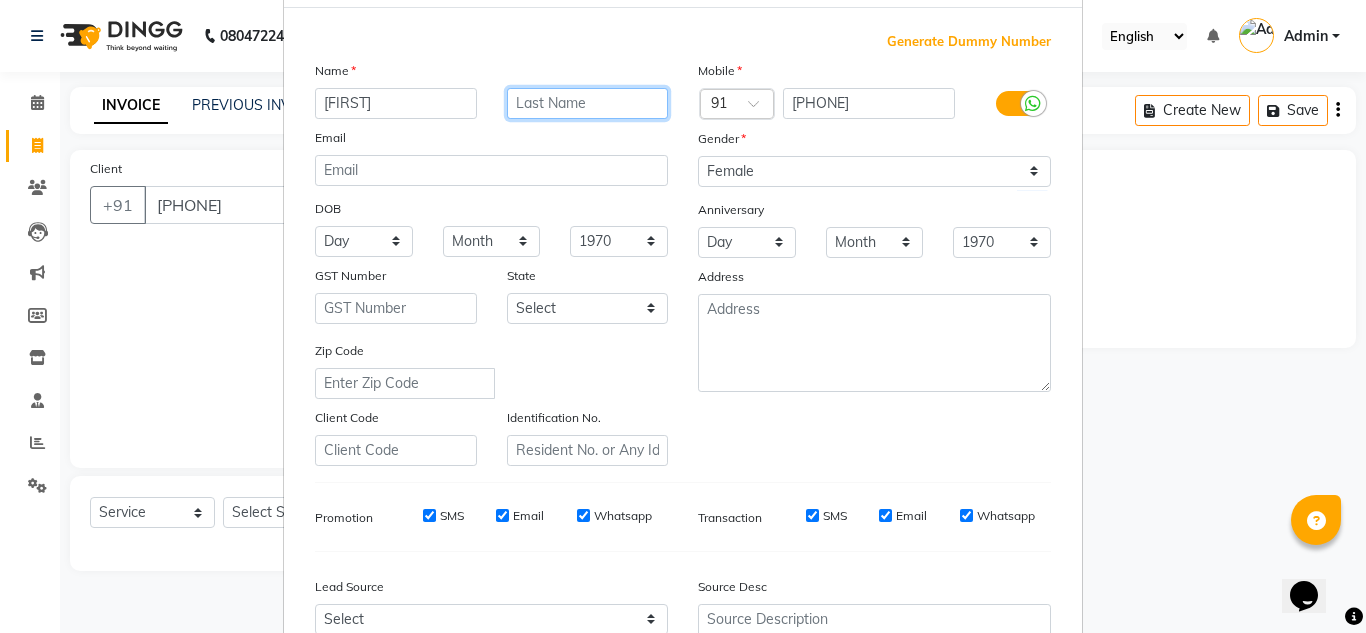 click at bounding box center (588, 103) 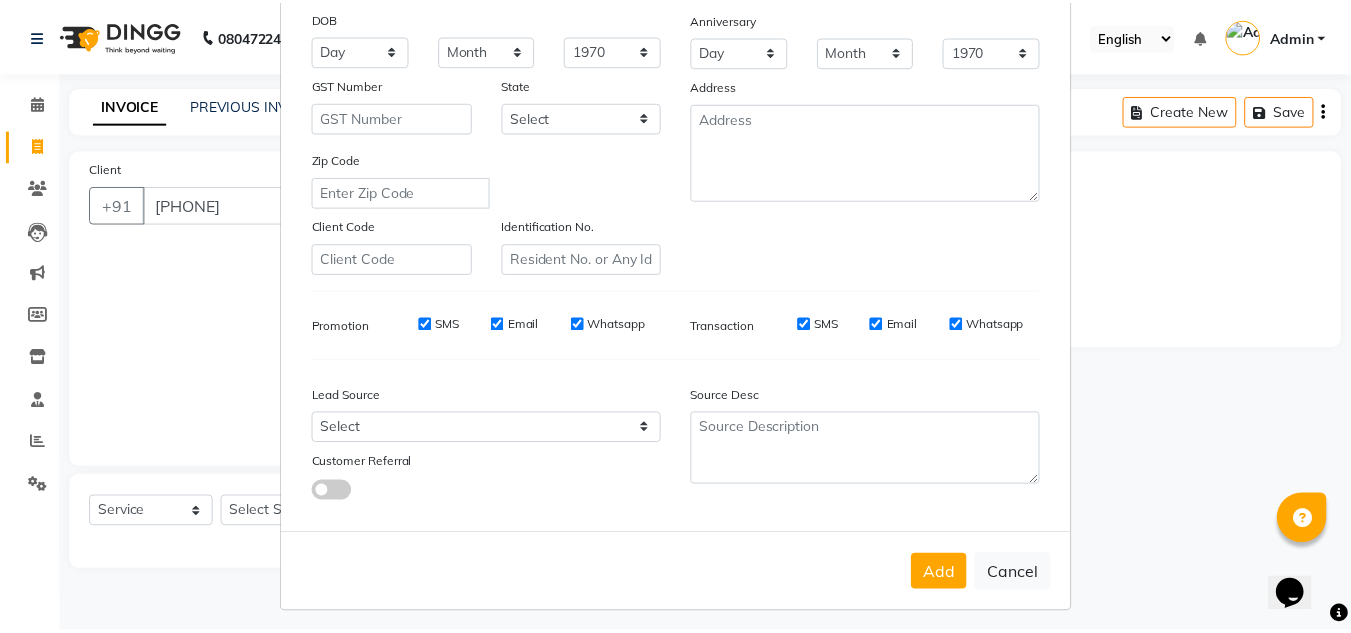scroll, scrollTop: 290, scrollLeft: 0, axis: vertical 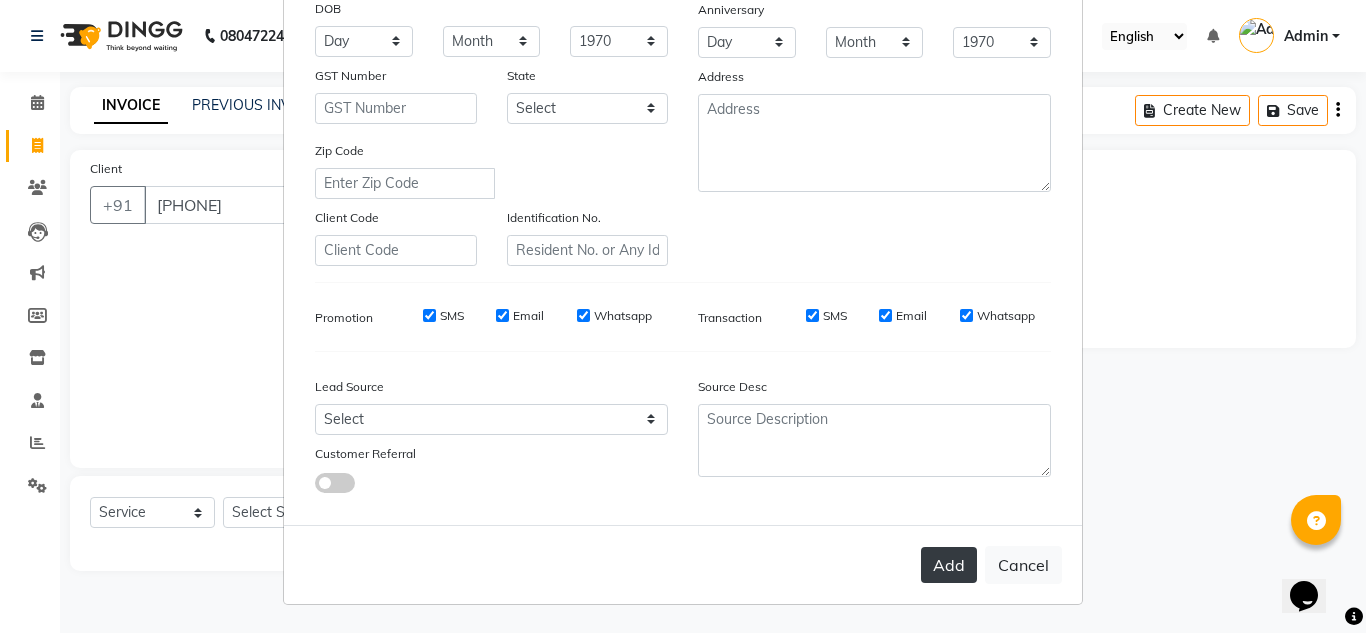 type on "[CITY]" 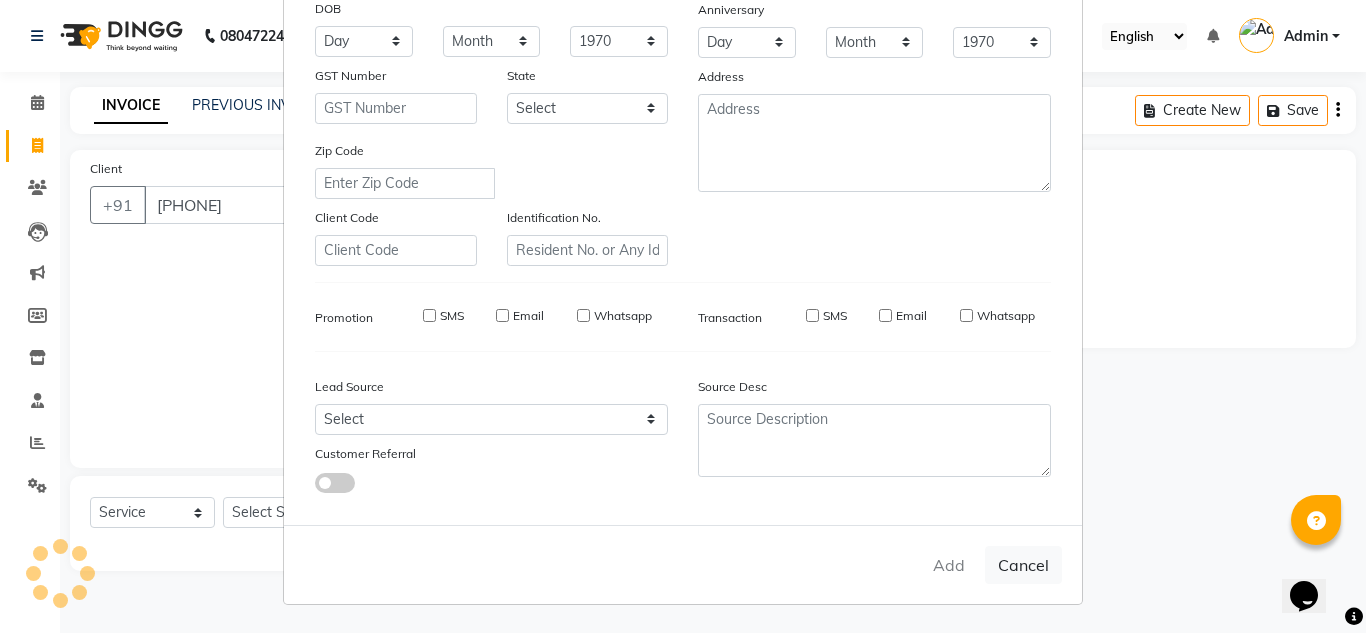 type 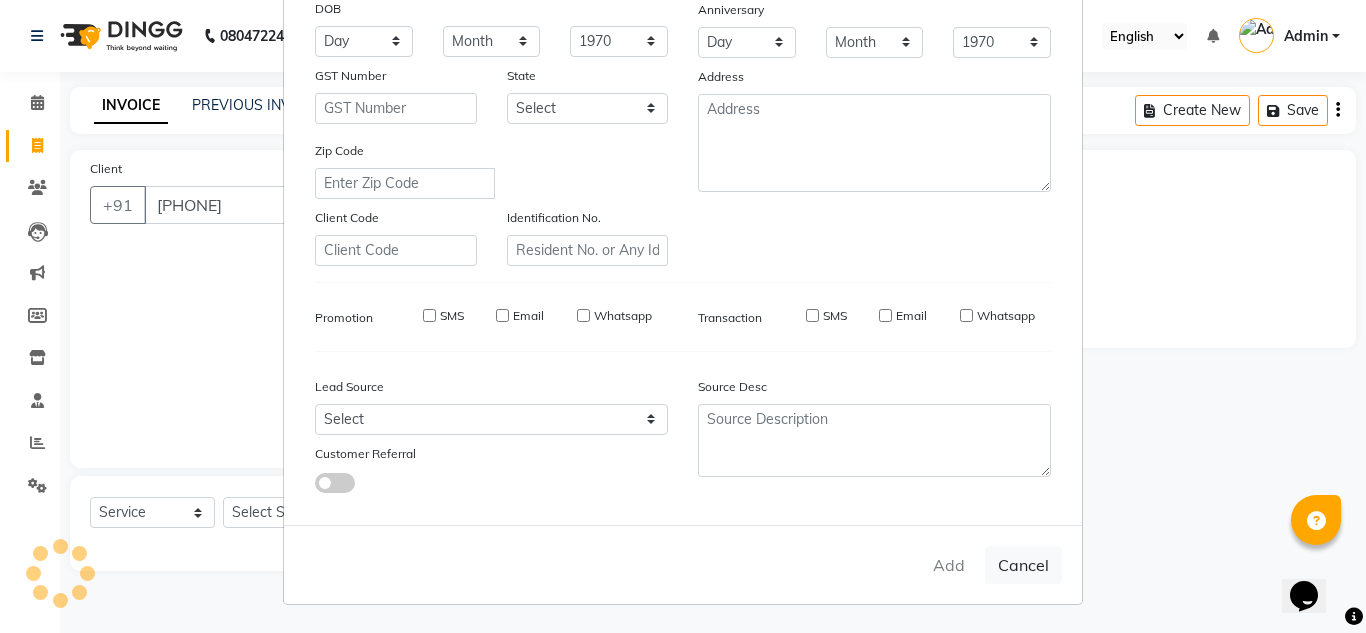 type 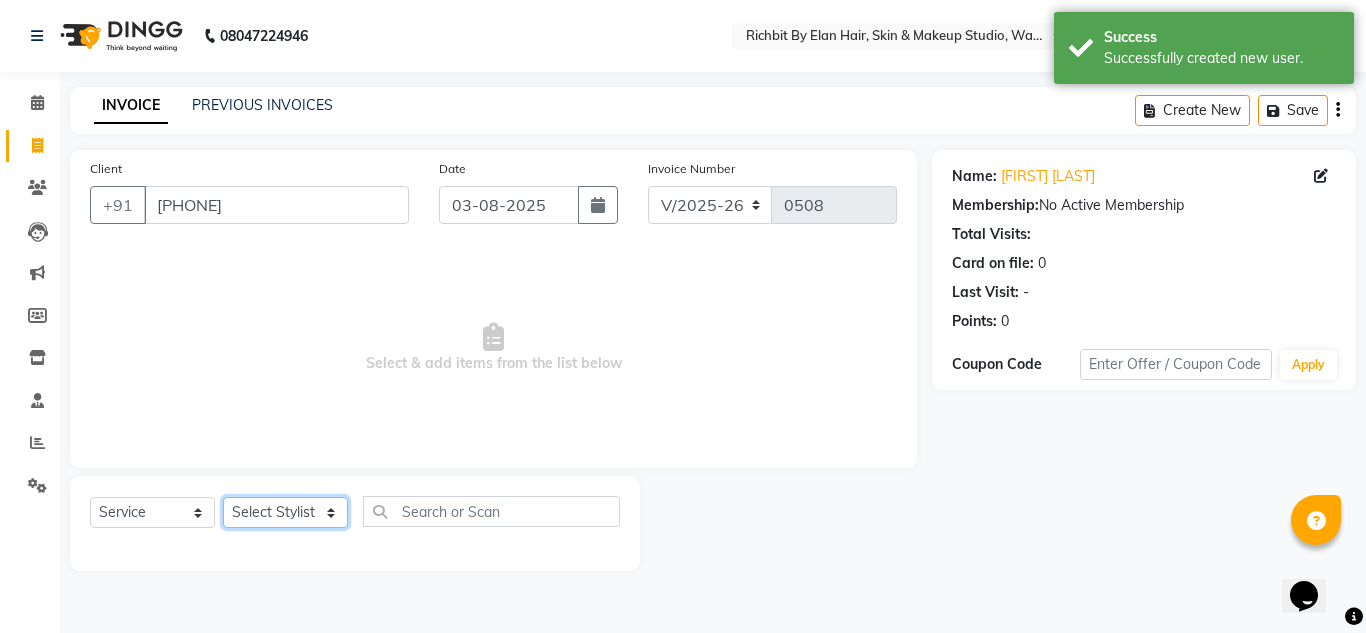 click on "Select Stylist [FIRST] [LAST] [FIRST] [LAST] [FIRST] [LAST] [FIRST] [LAST] [FIRST] [LAST]" 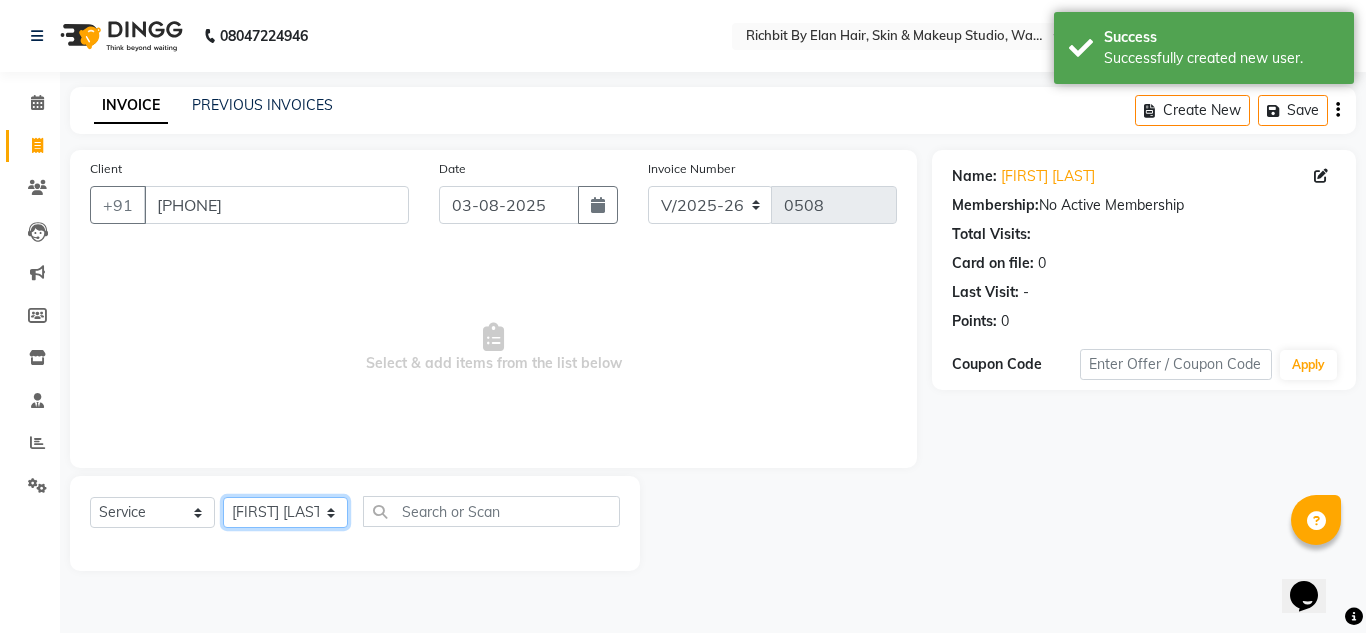 click on "Select Stylist [FIRST] [LAST] [FIRST] [LAST] [FIRST] [LAST] [FIRST] [LAST] [FIRST] [LAST]" 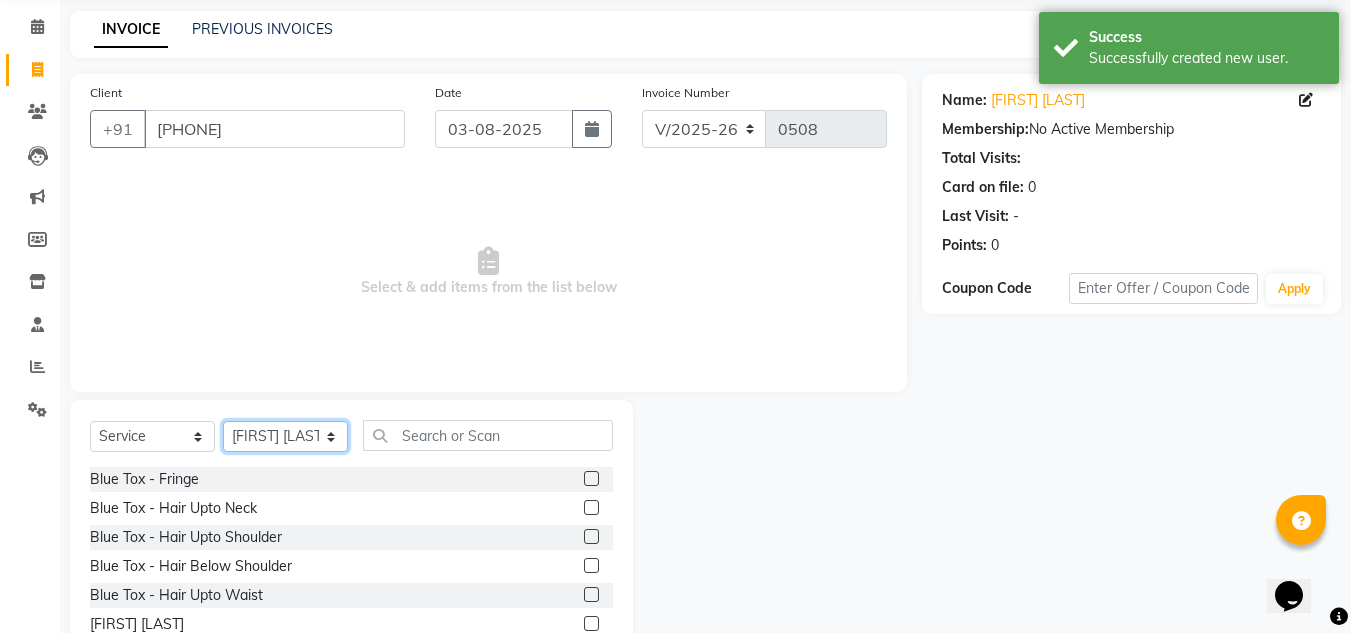 scroll, scrollTop: 168, scrollLeft: 0, axis: vertical 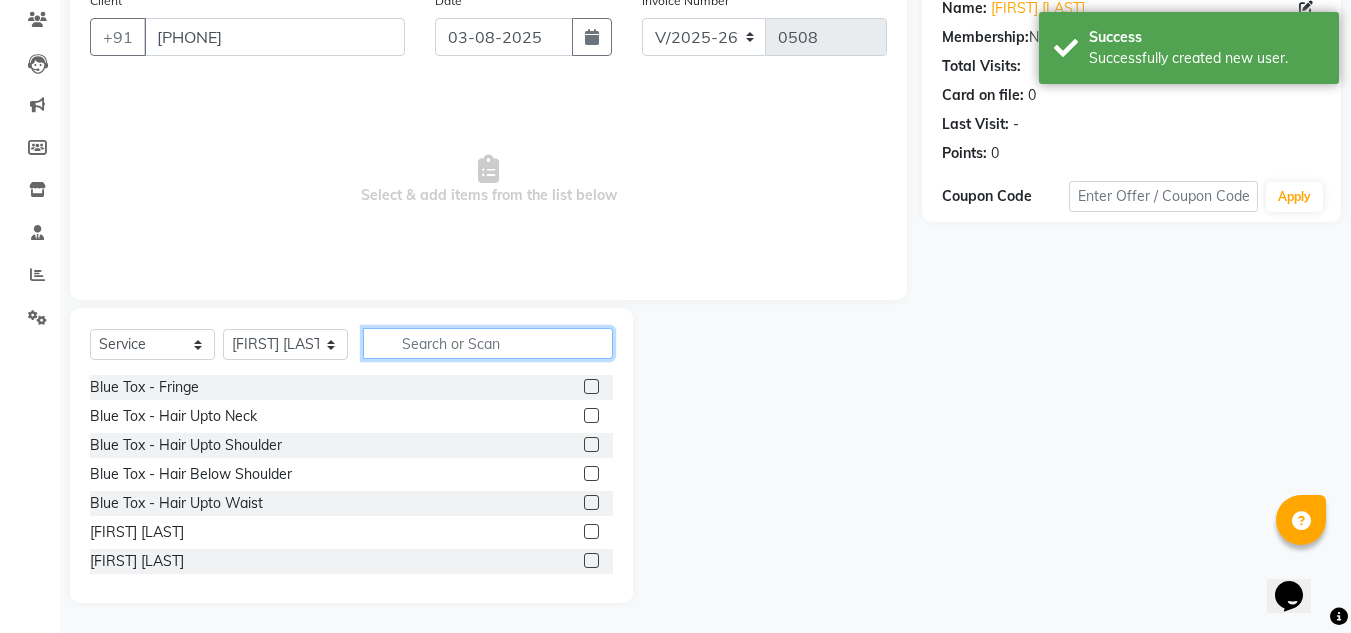 click 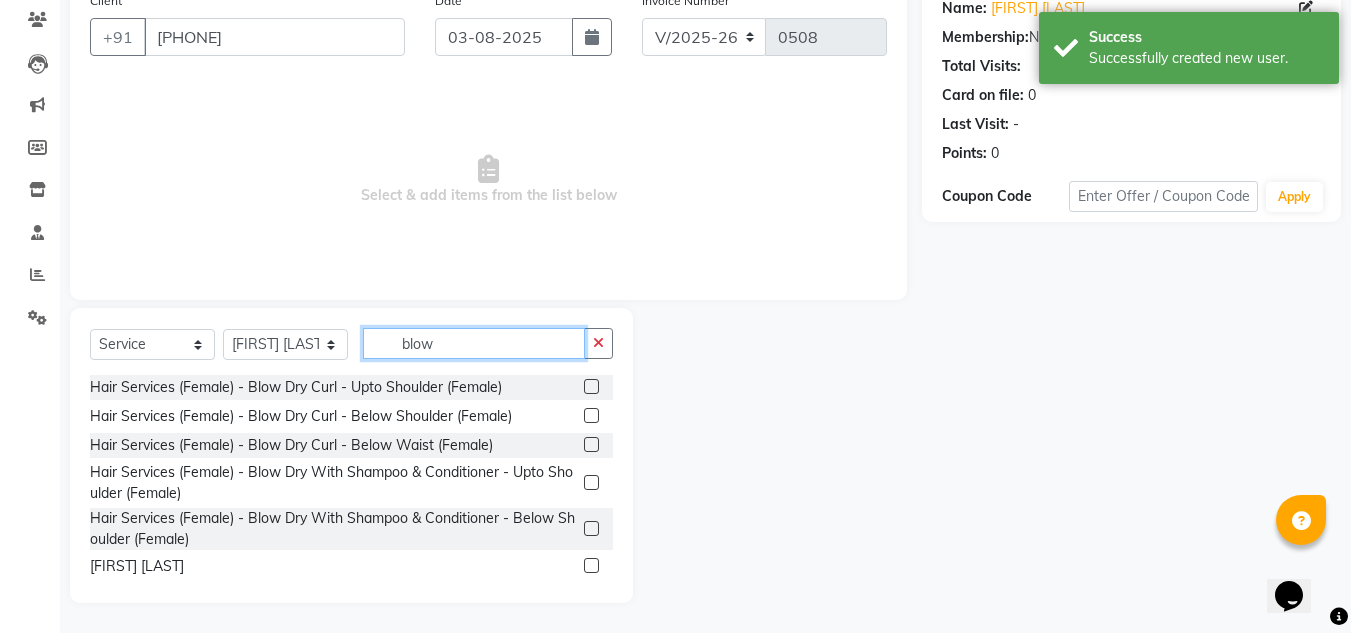 type on "blow" 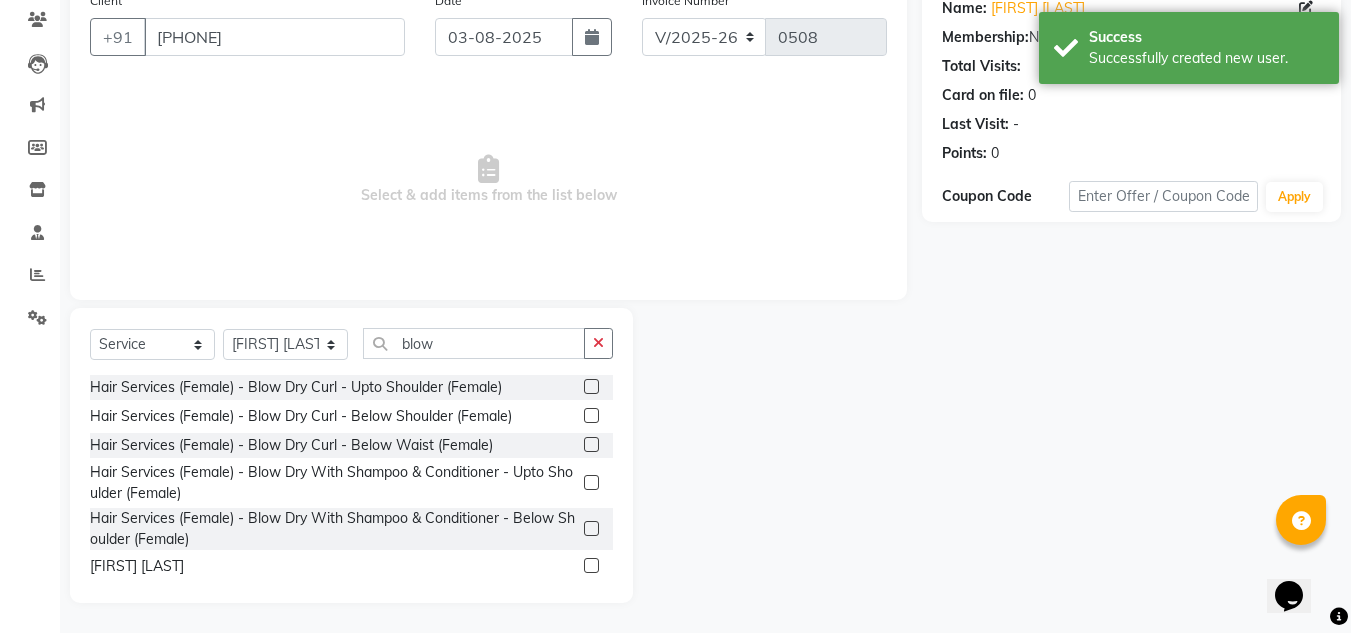 click 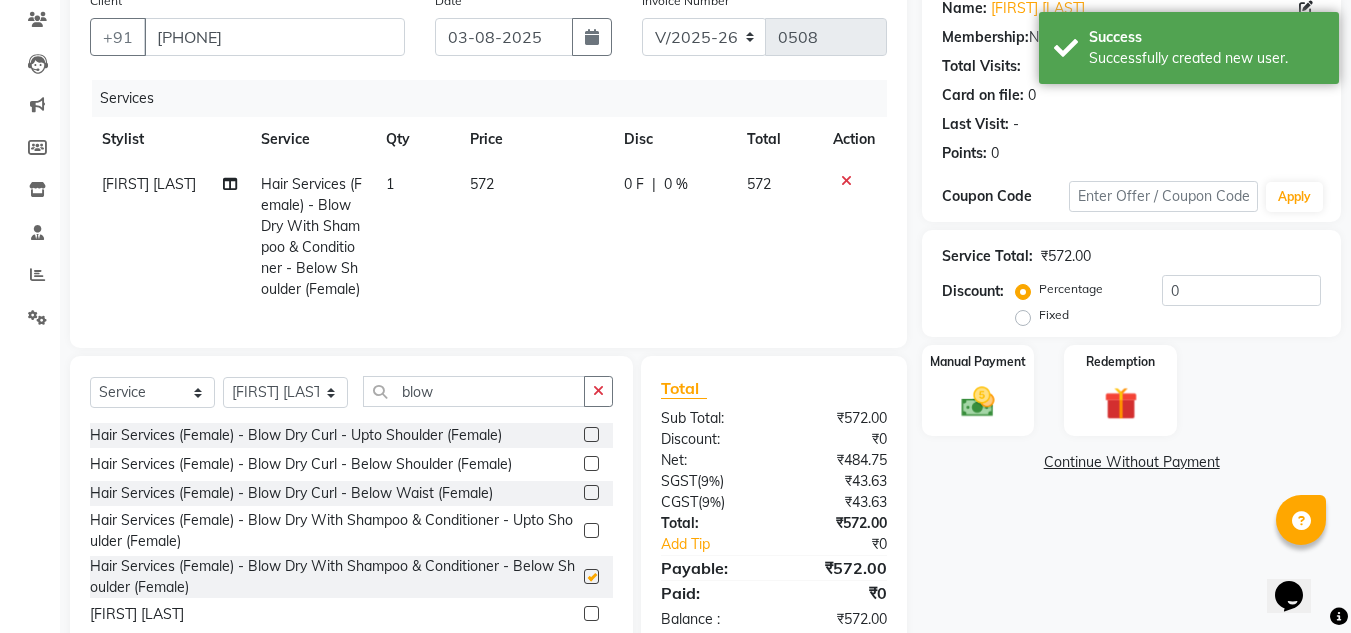 checkbox on "false" 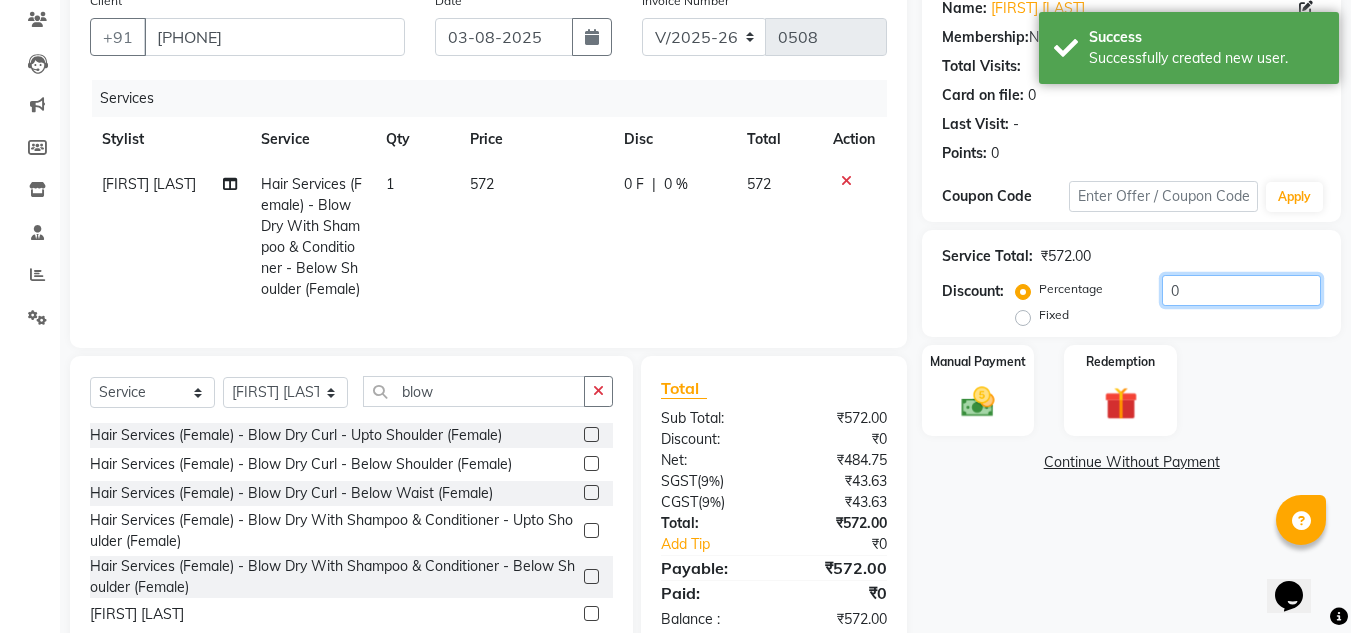 click on "0" 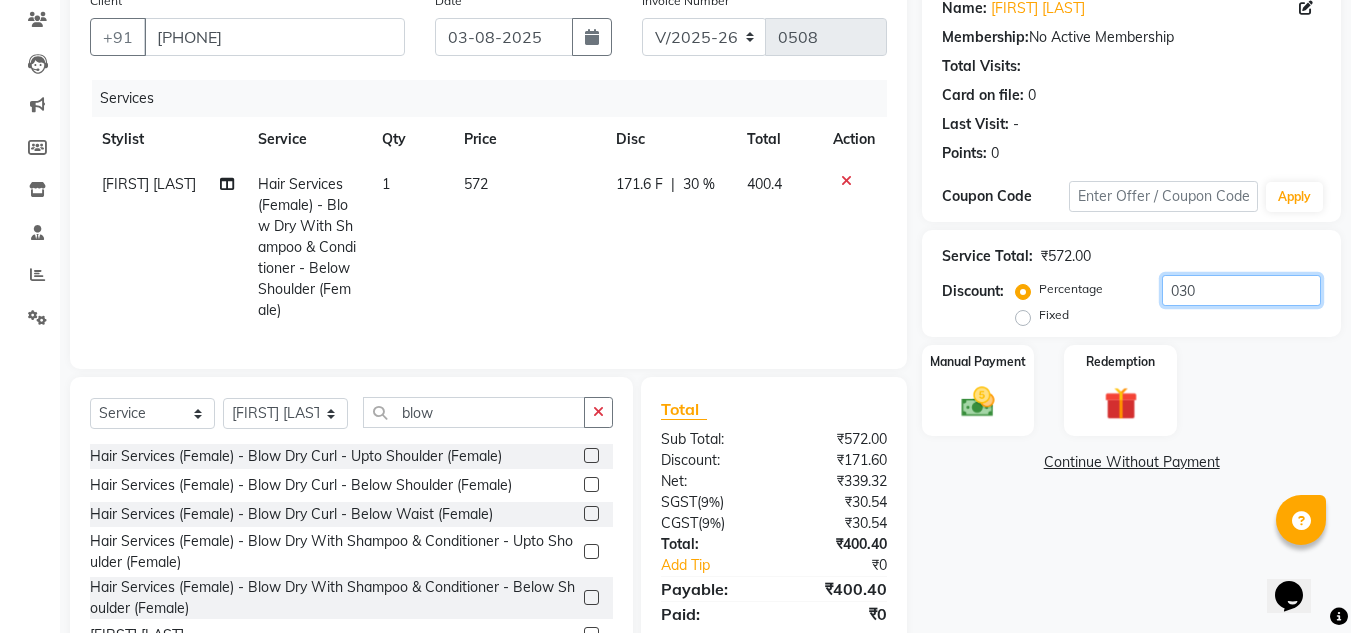 type on "030" 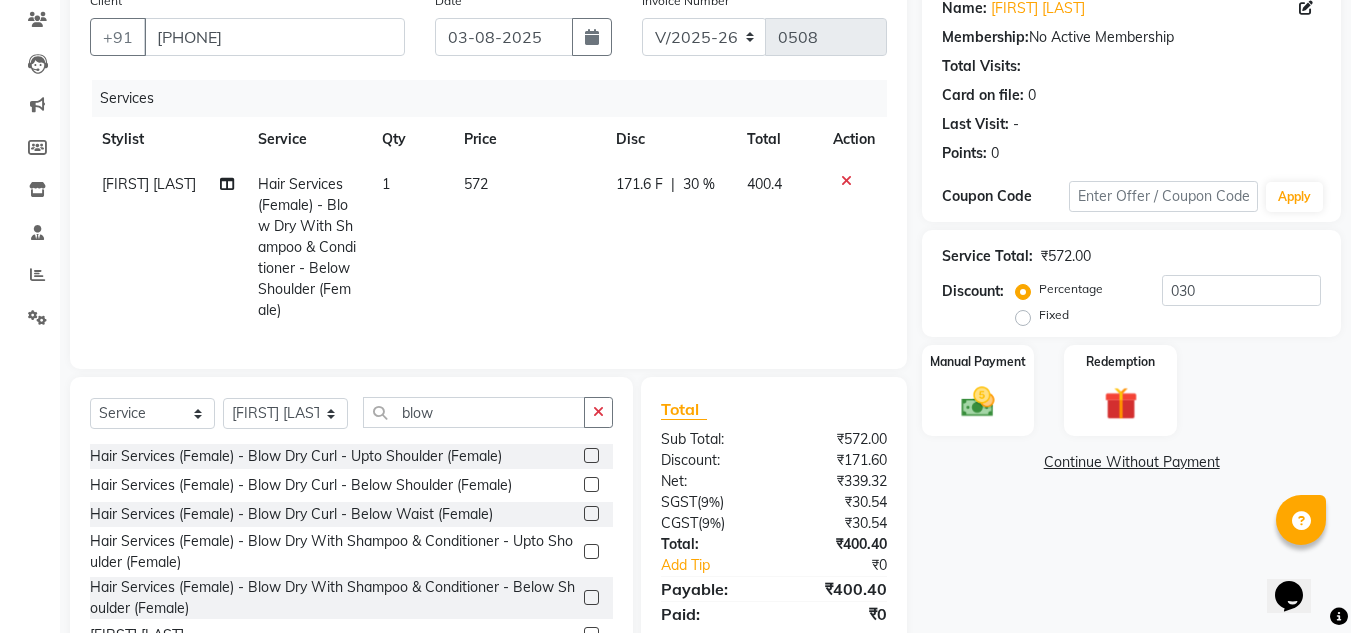 click on "171.6 F" 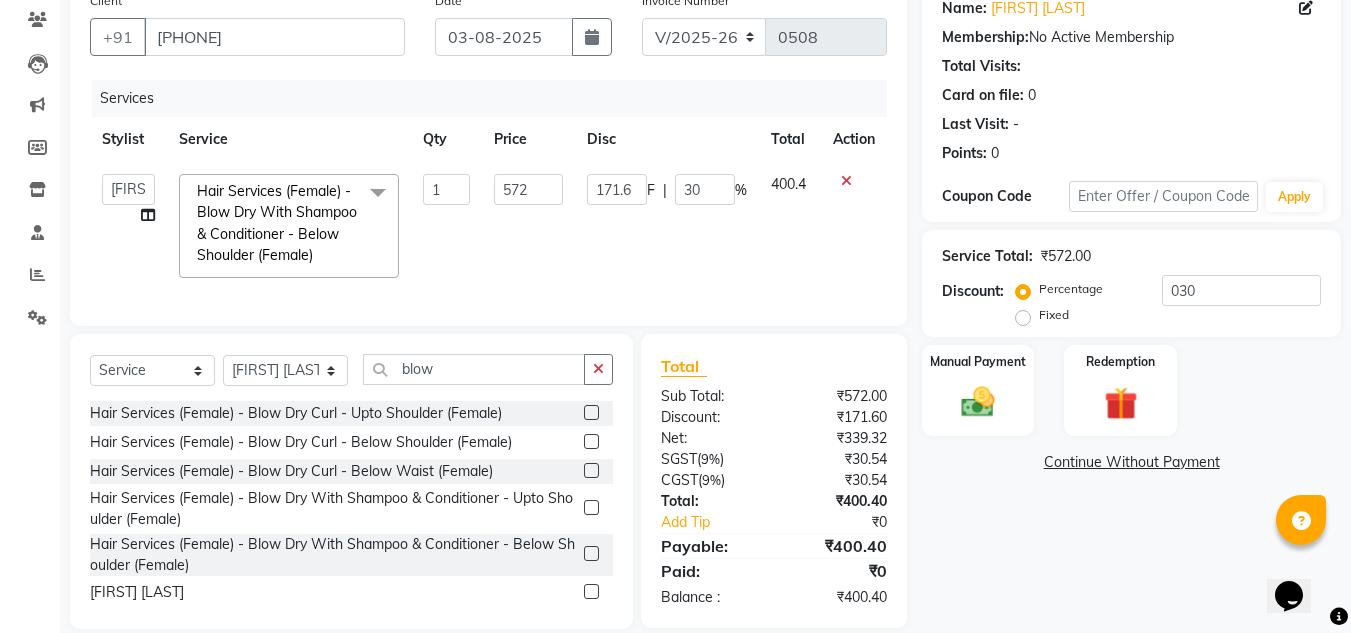 drag, startPoint x: 649, startPoint y: 185, endPoint x: 632, endPoint y: 195, distance: 19.723083 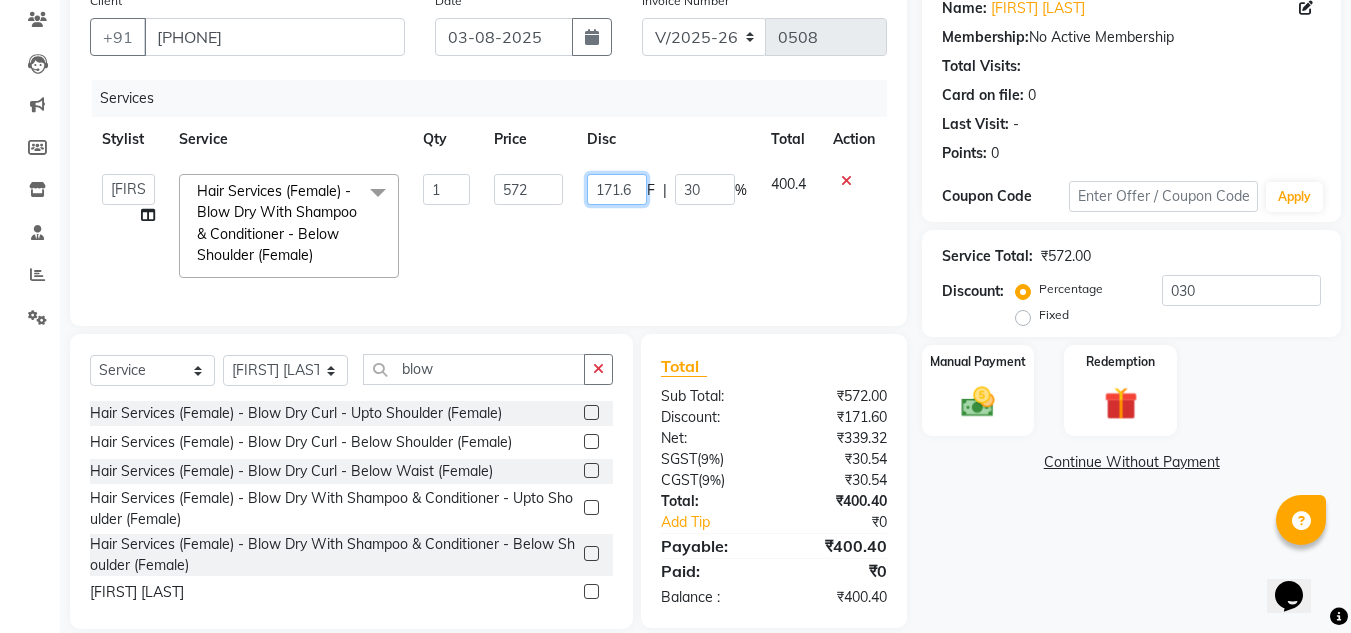 click on "171.6" 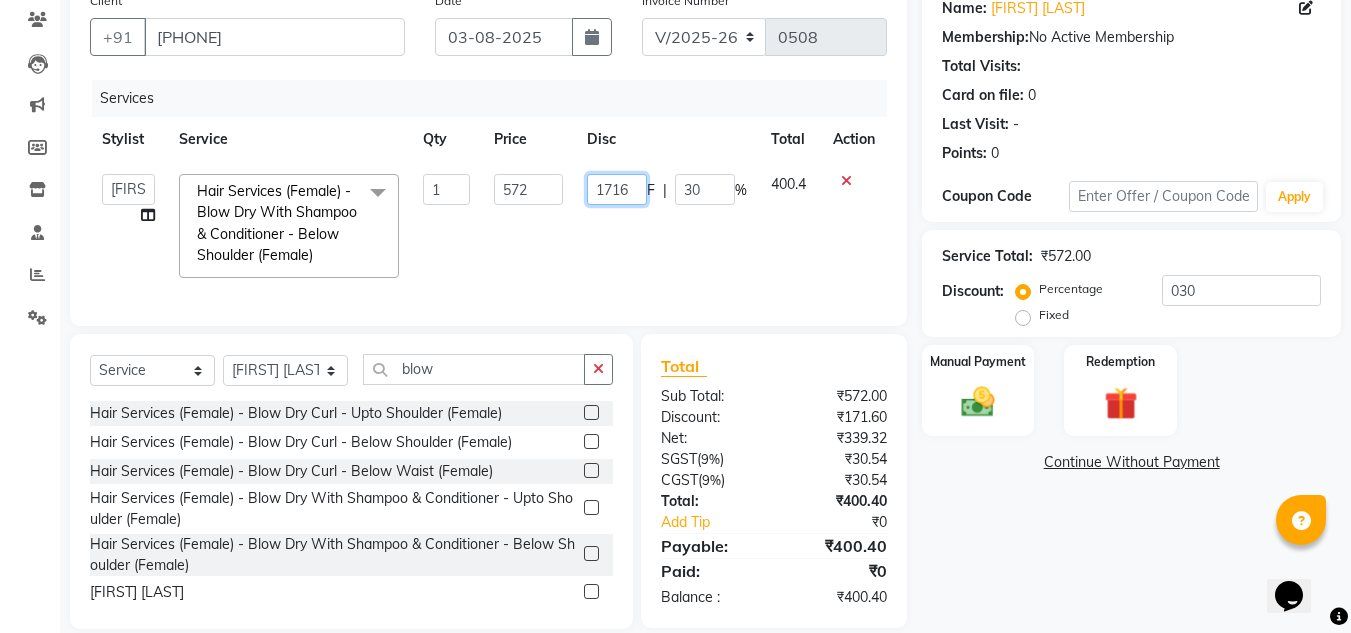 click on "1716" 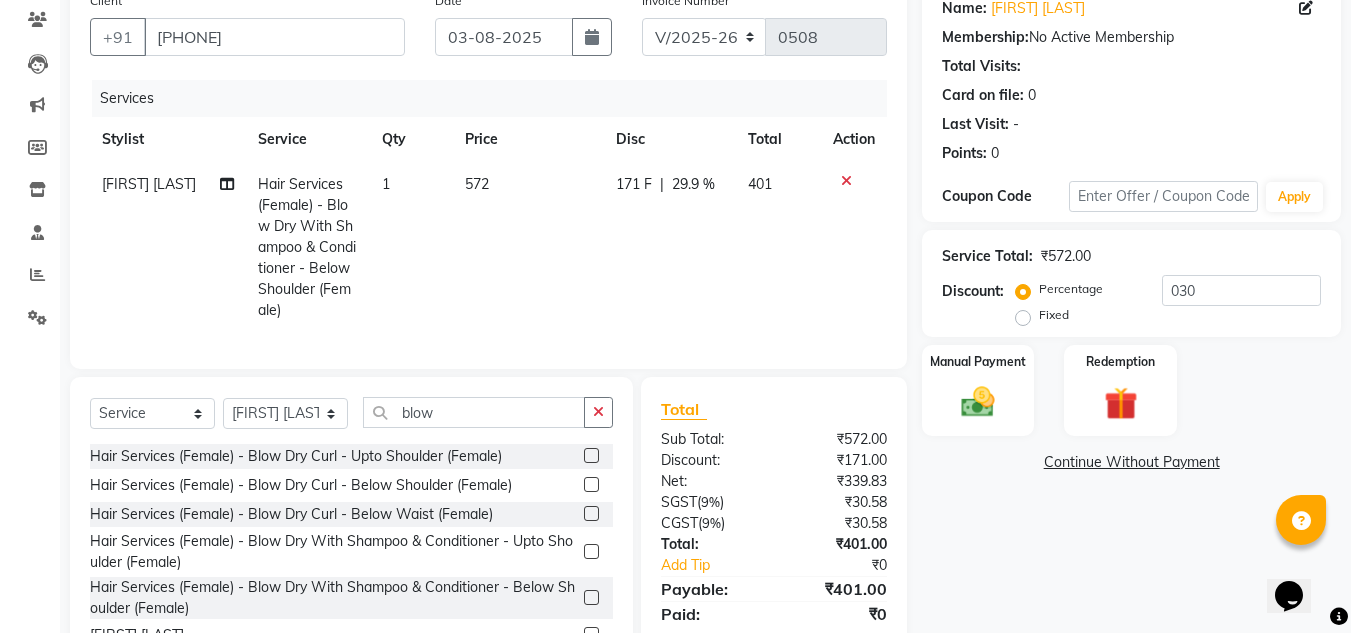 click on "171 F | 29.9 %" 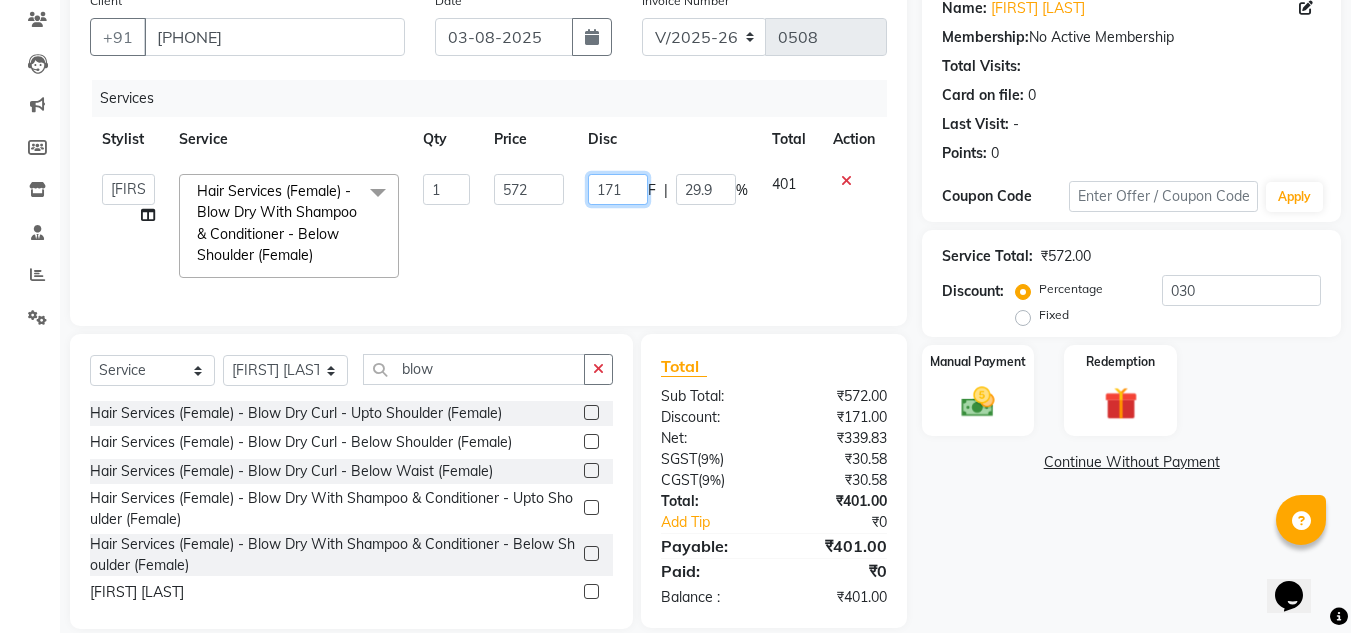 click on "171" 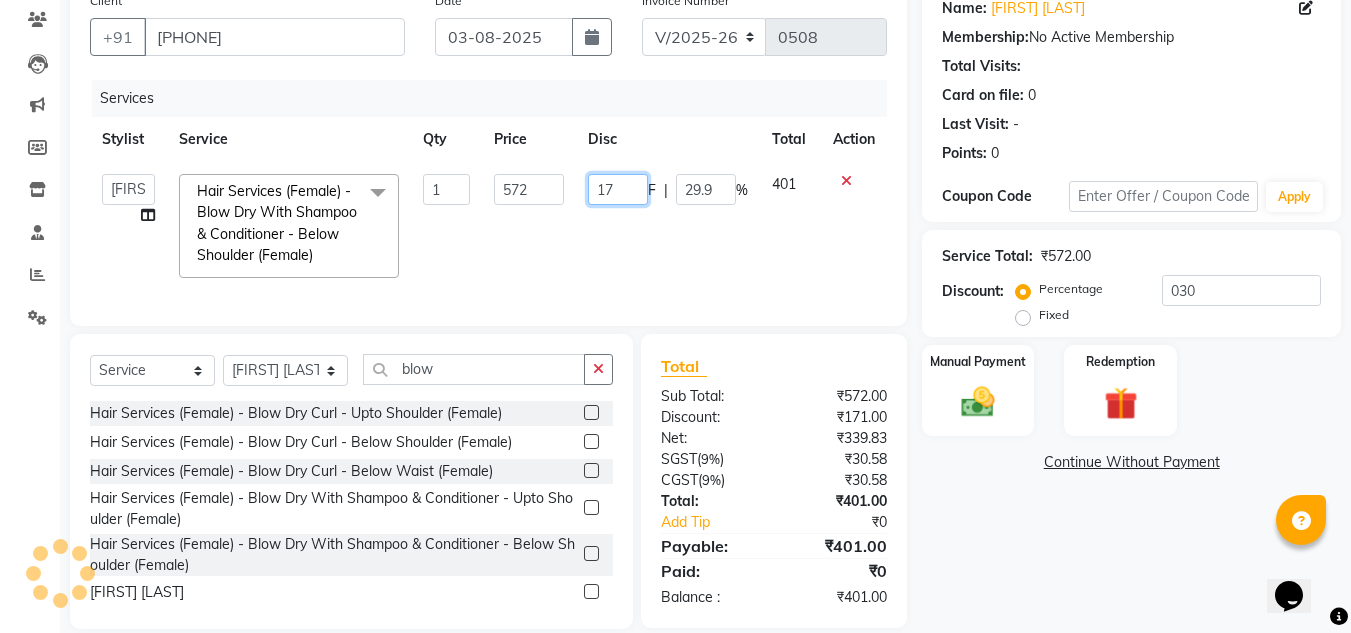 type on "172" 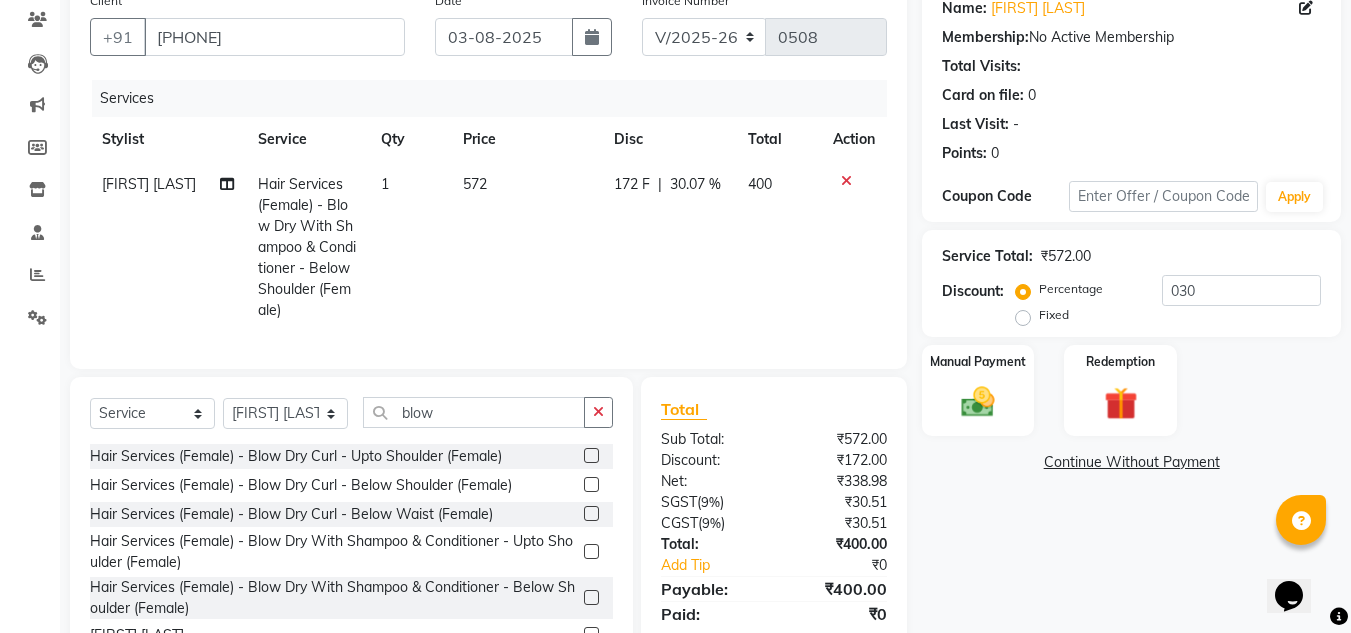 drag, startPoint x: 680, startPoint y: 239, endPoint x: 694, endPoint y: 253, distance: 19.79899 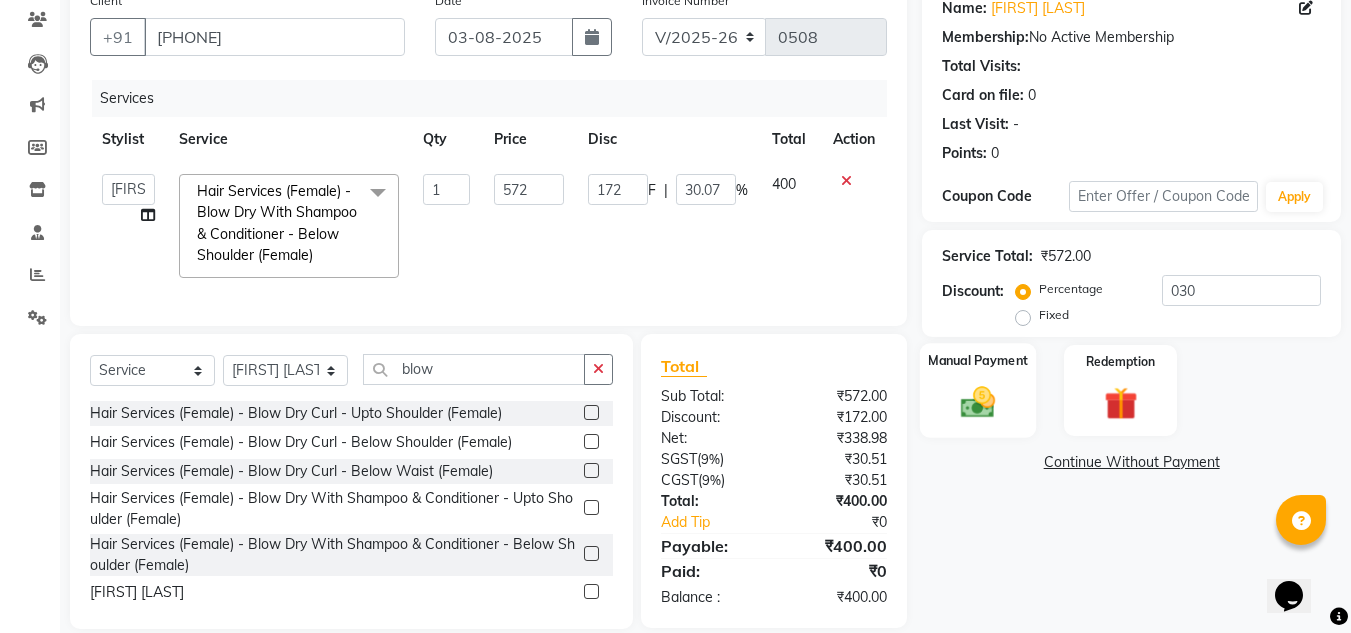 click on "Manual Payment" 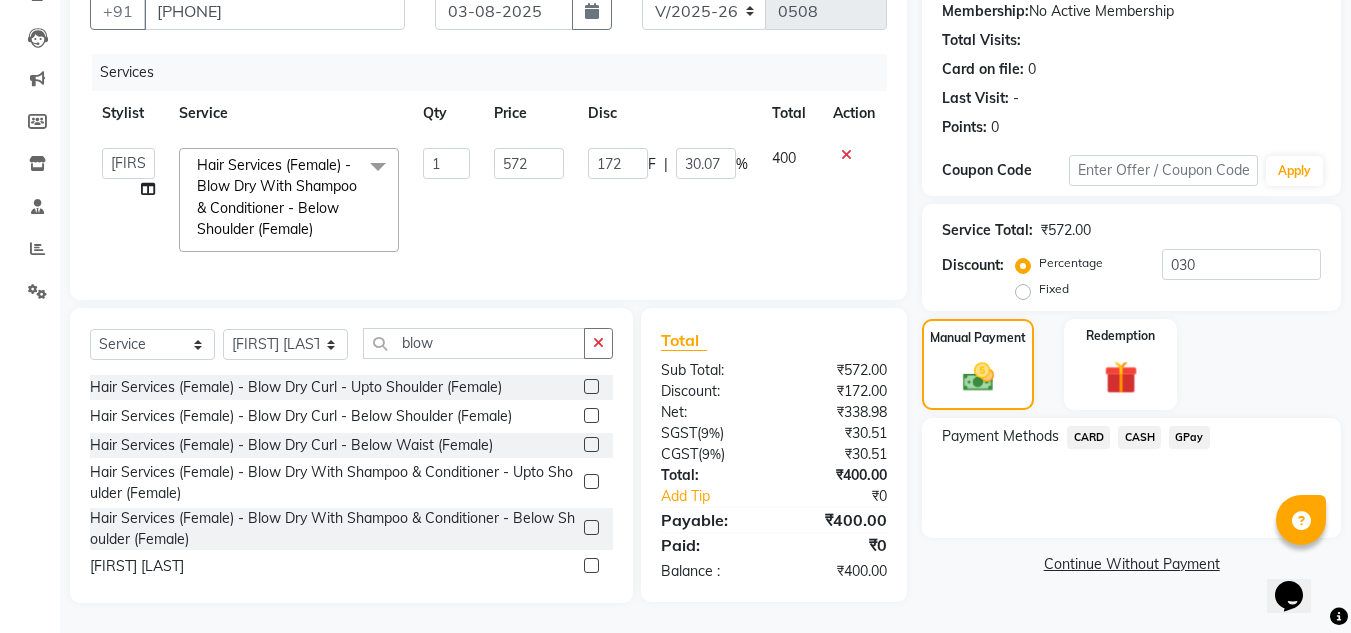 scroll, scrollTop: 209, scrollLeft: 0, axis: vertical 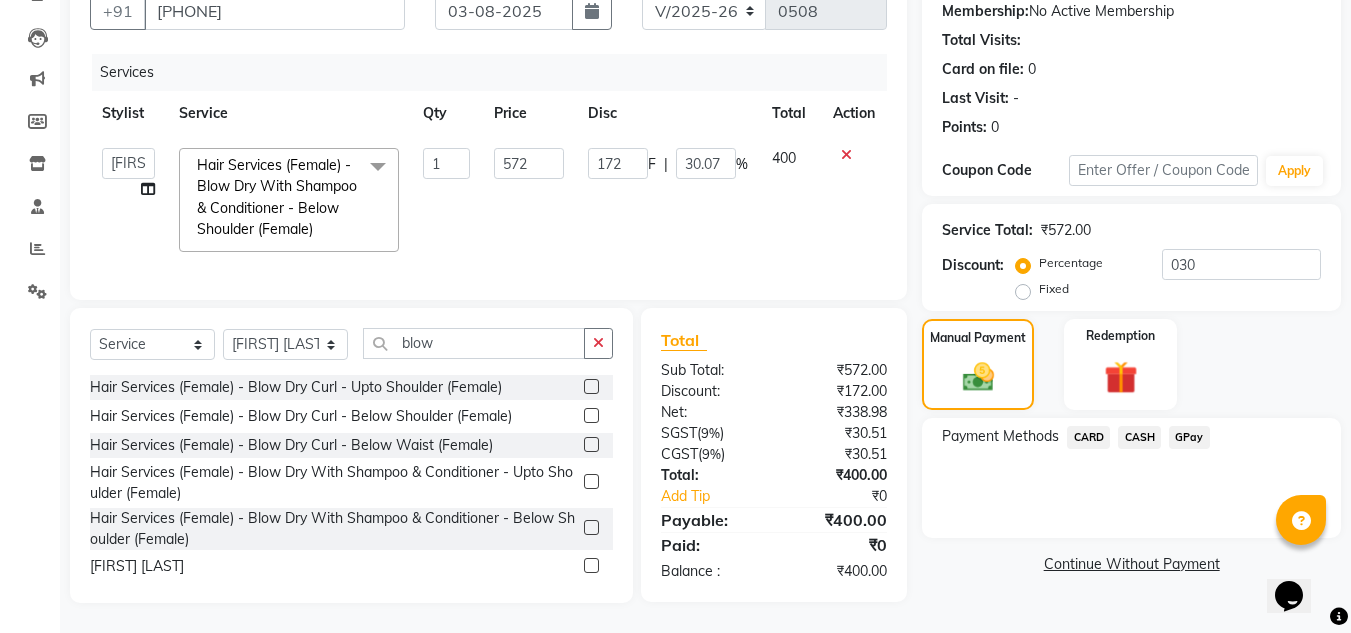 click on "GPay" 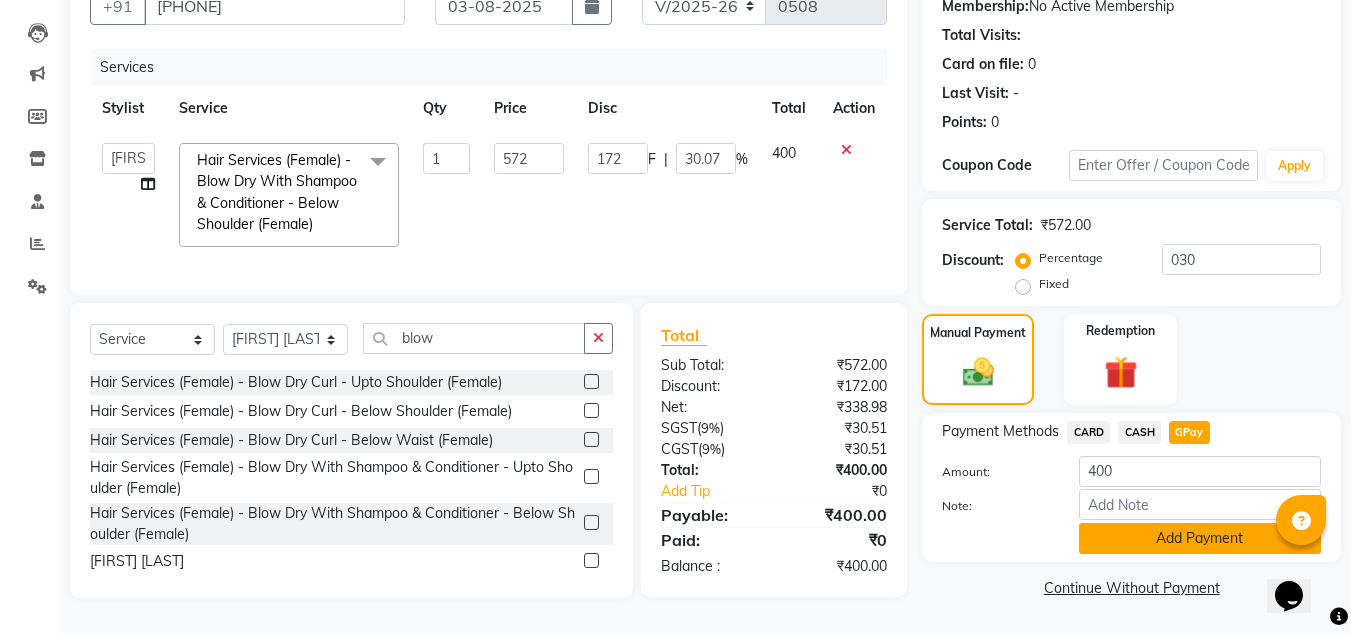 click on "Add Payment" 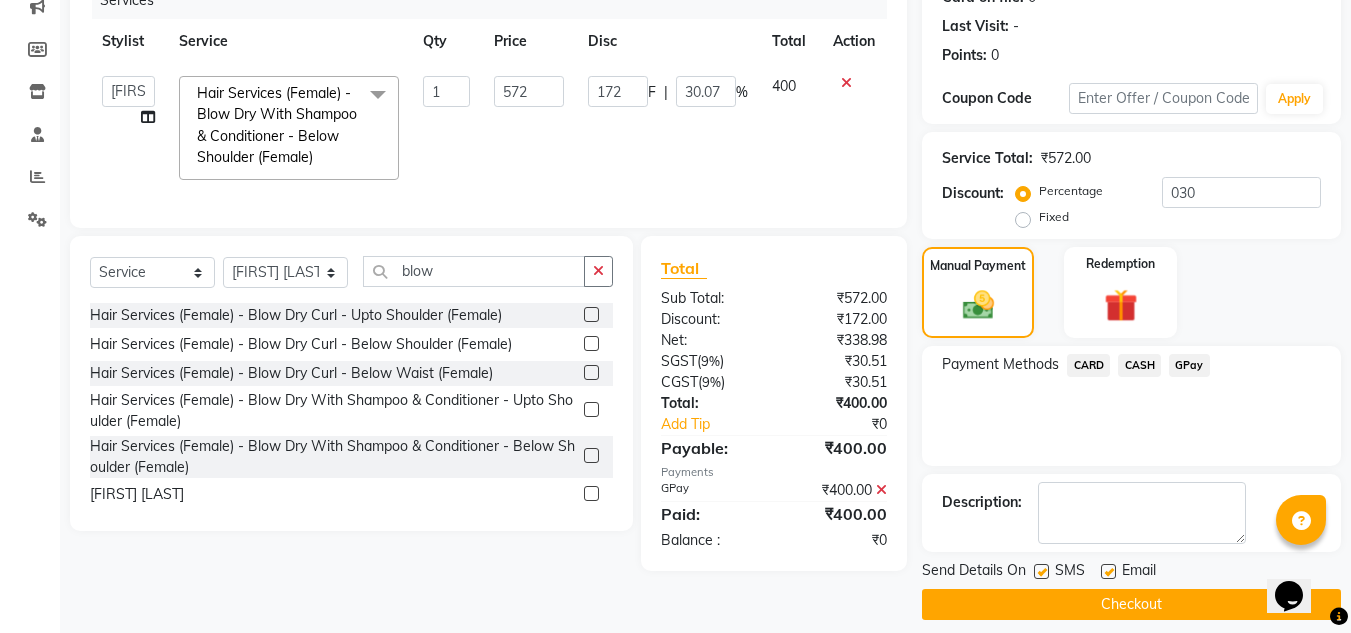 scroll, scrollTop: 283, scrollLeft: 0, axis: vertical 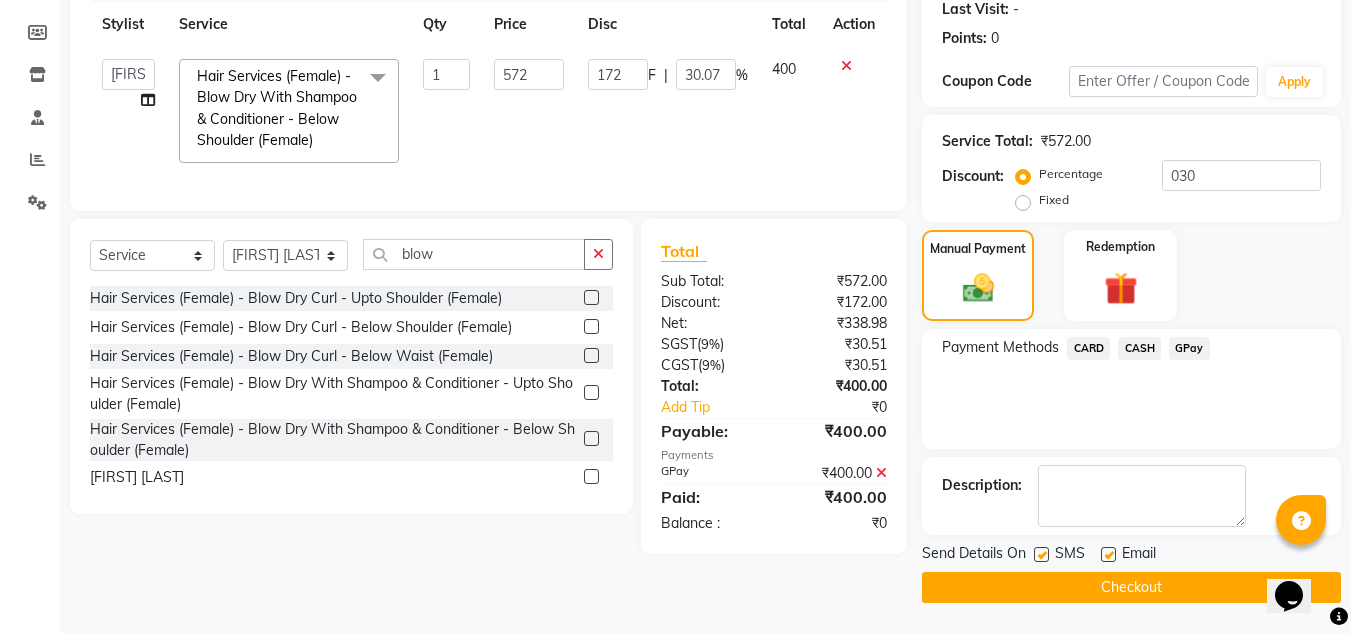 click on "Checkout" 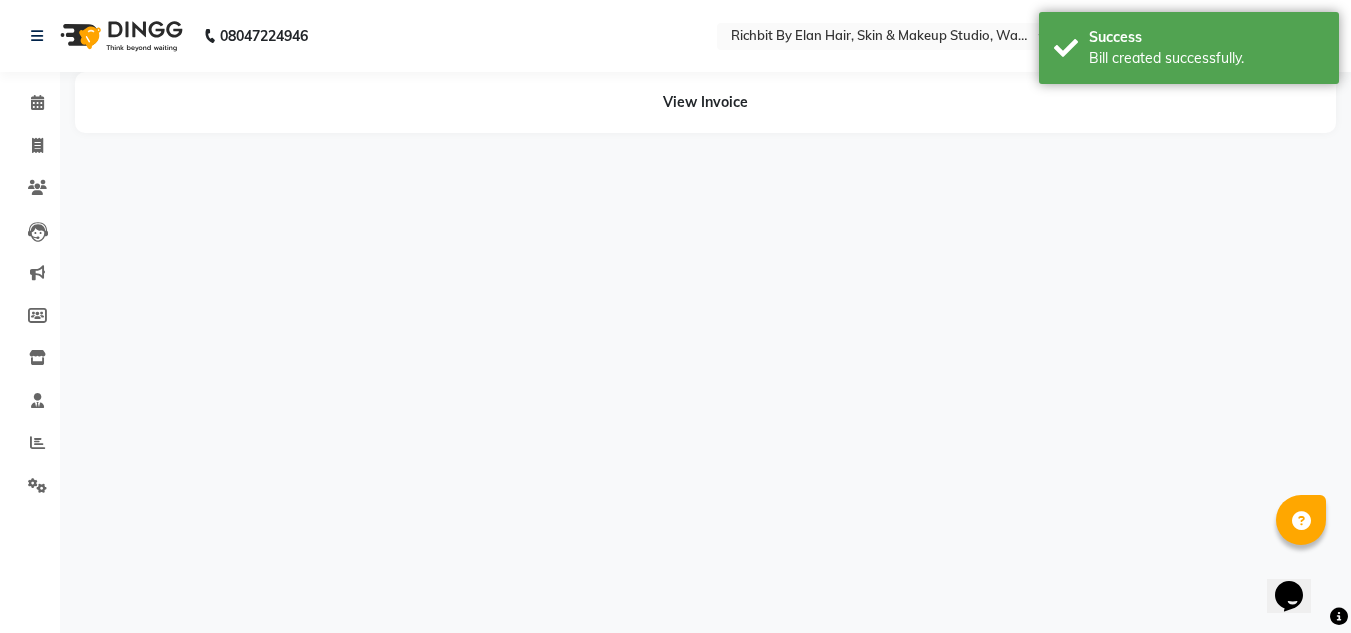 scroll, scrollTop: 0, scrollLeft: 0, axis: both 